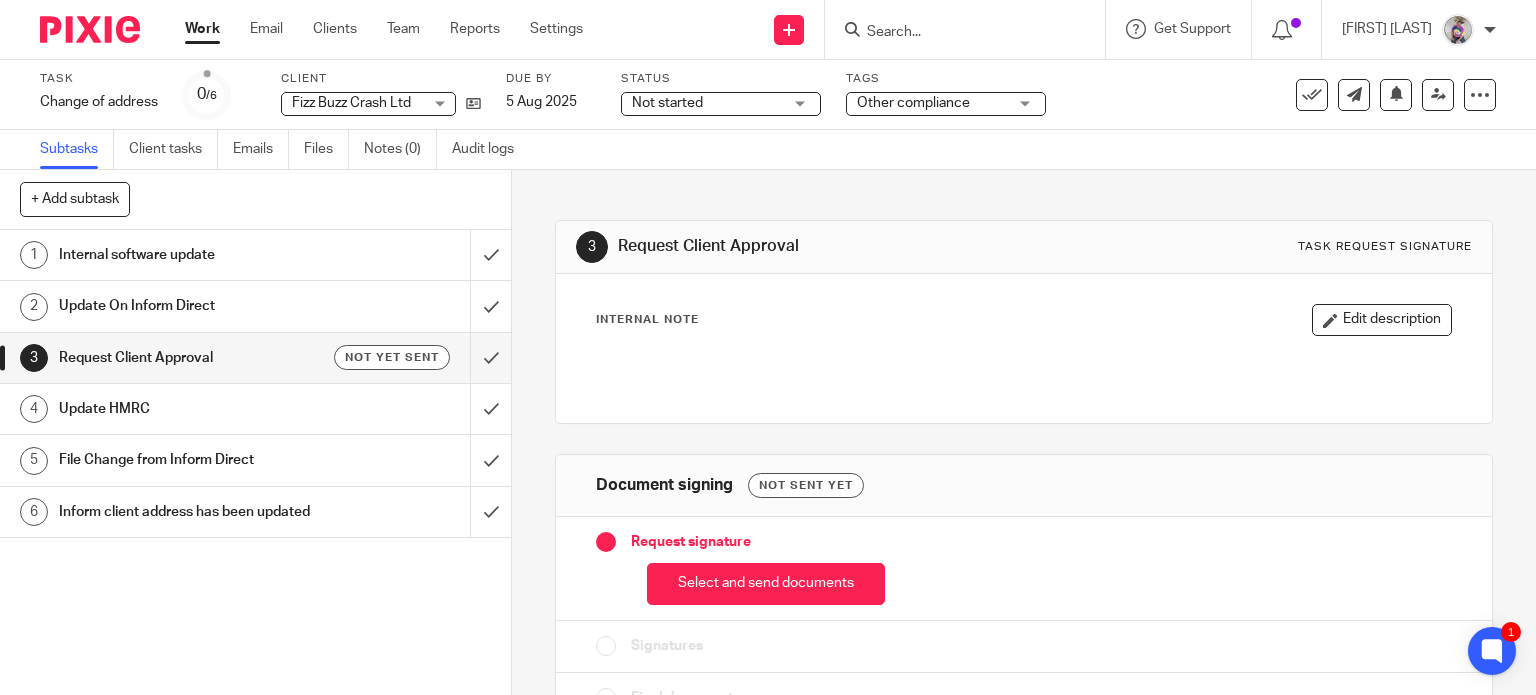 scroll, scrollTop: 0, scrollLeft: 0, axis: both 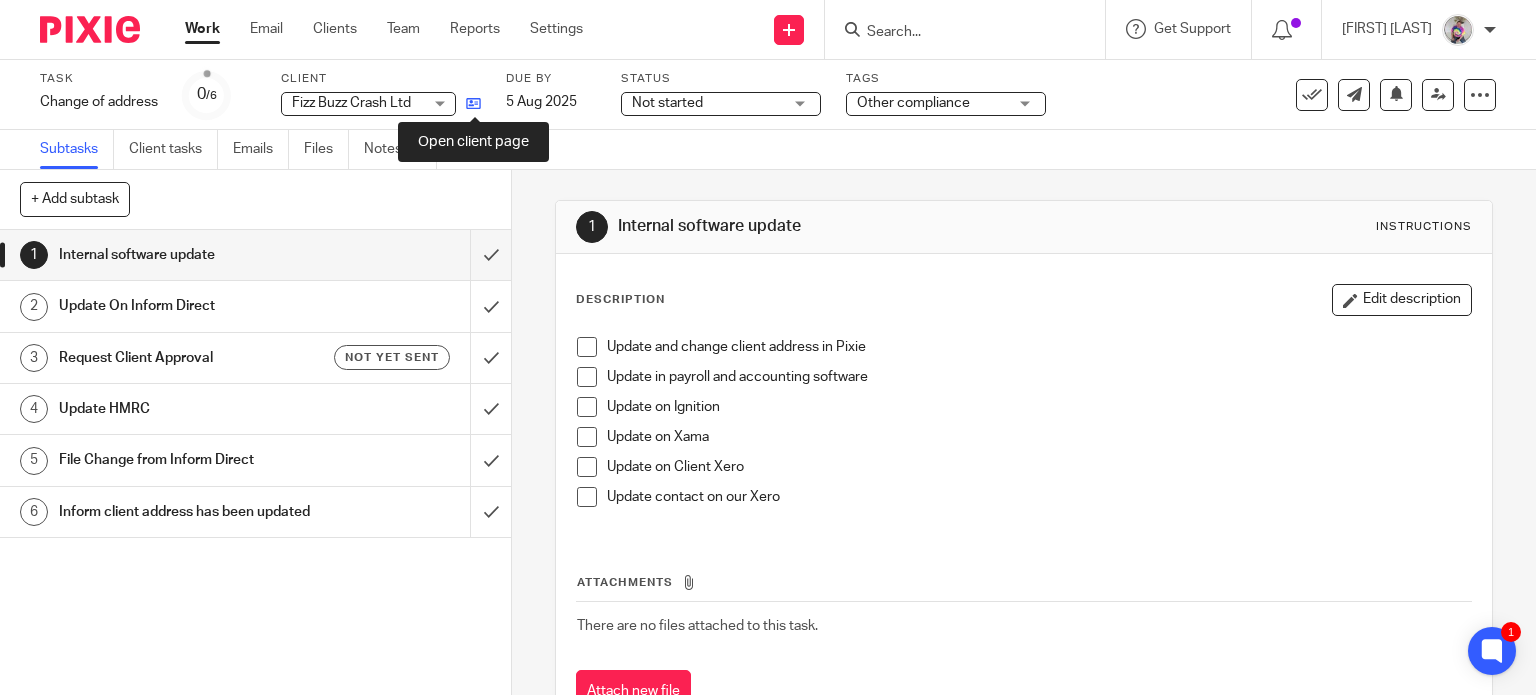 click at bounding box center (473, 103) 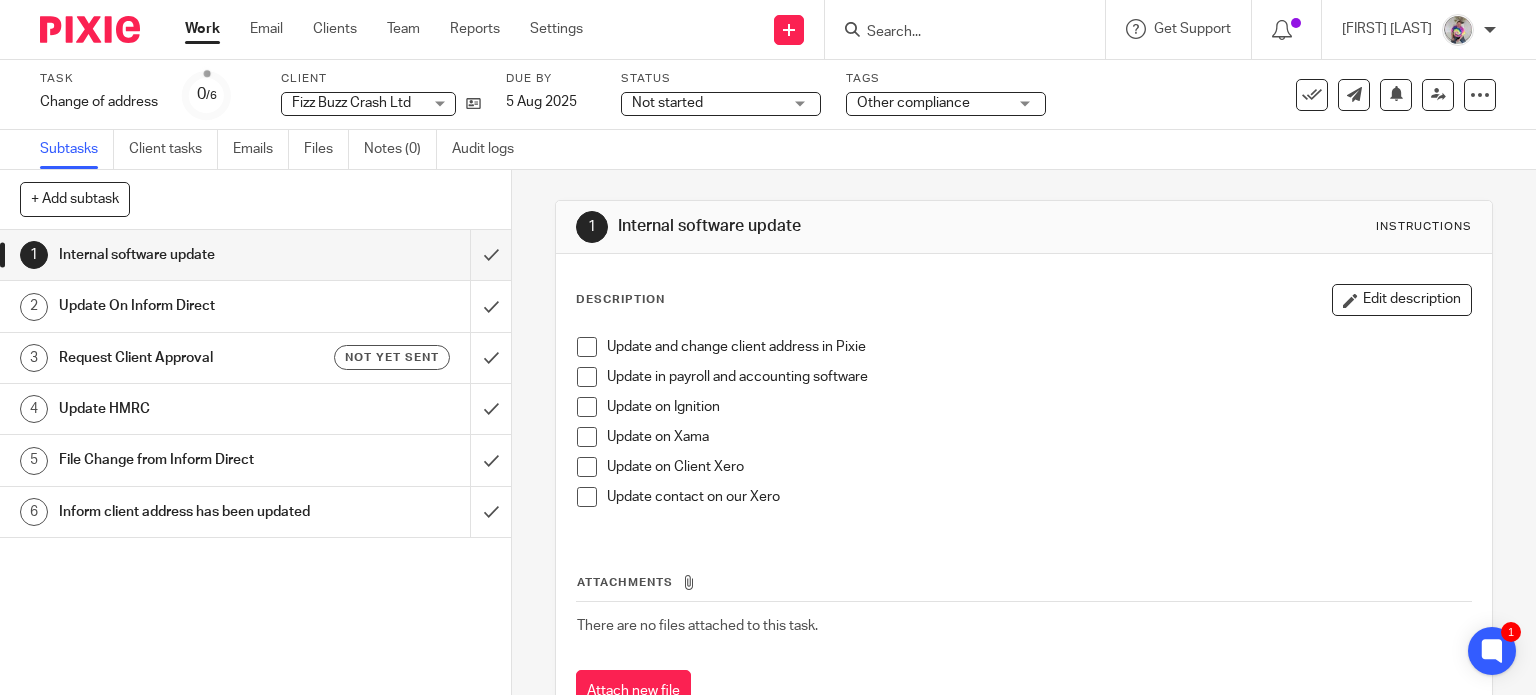 click at bounding box center (587, 347) 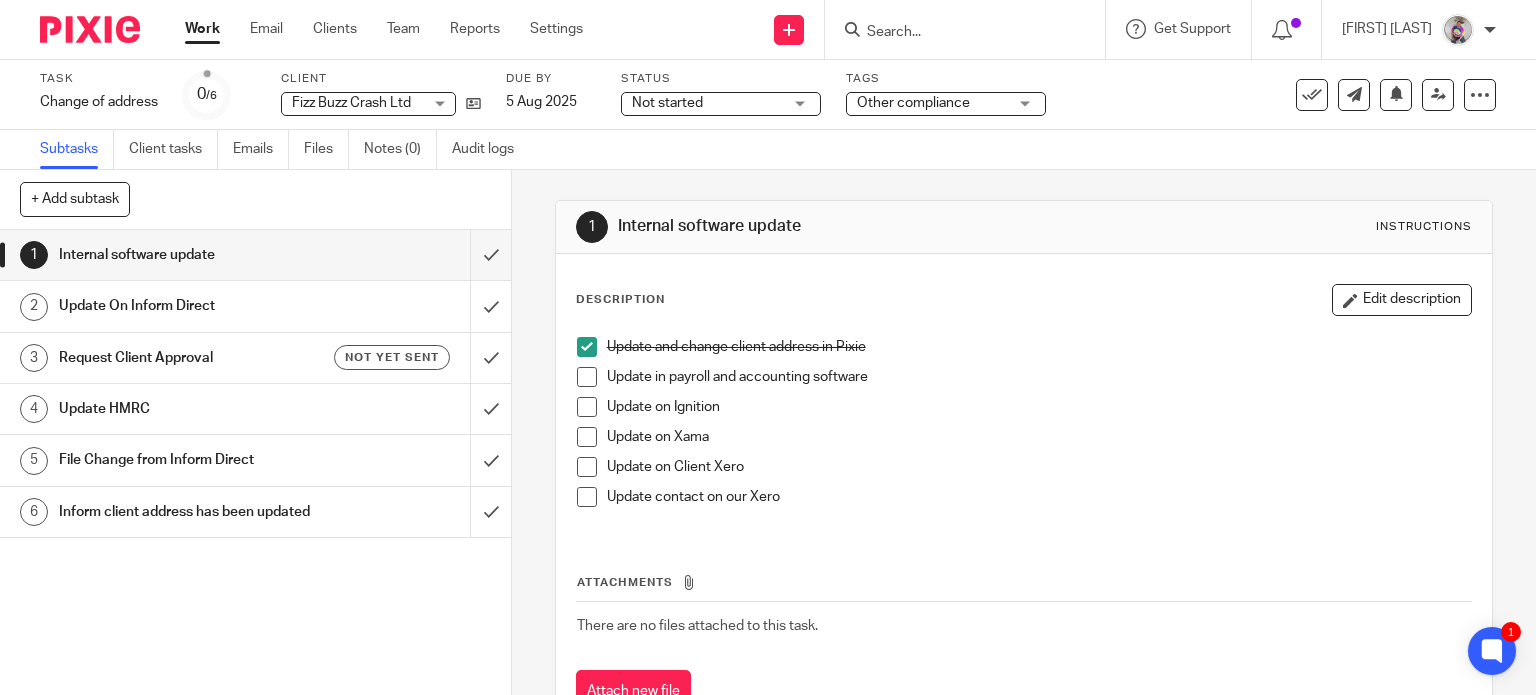 click at bounding box center [587, 377] 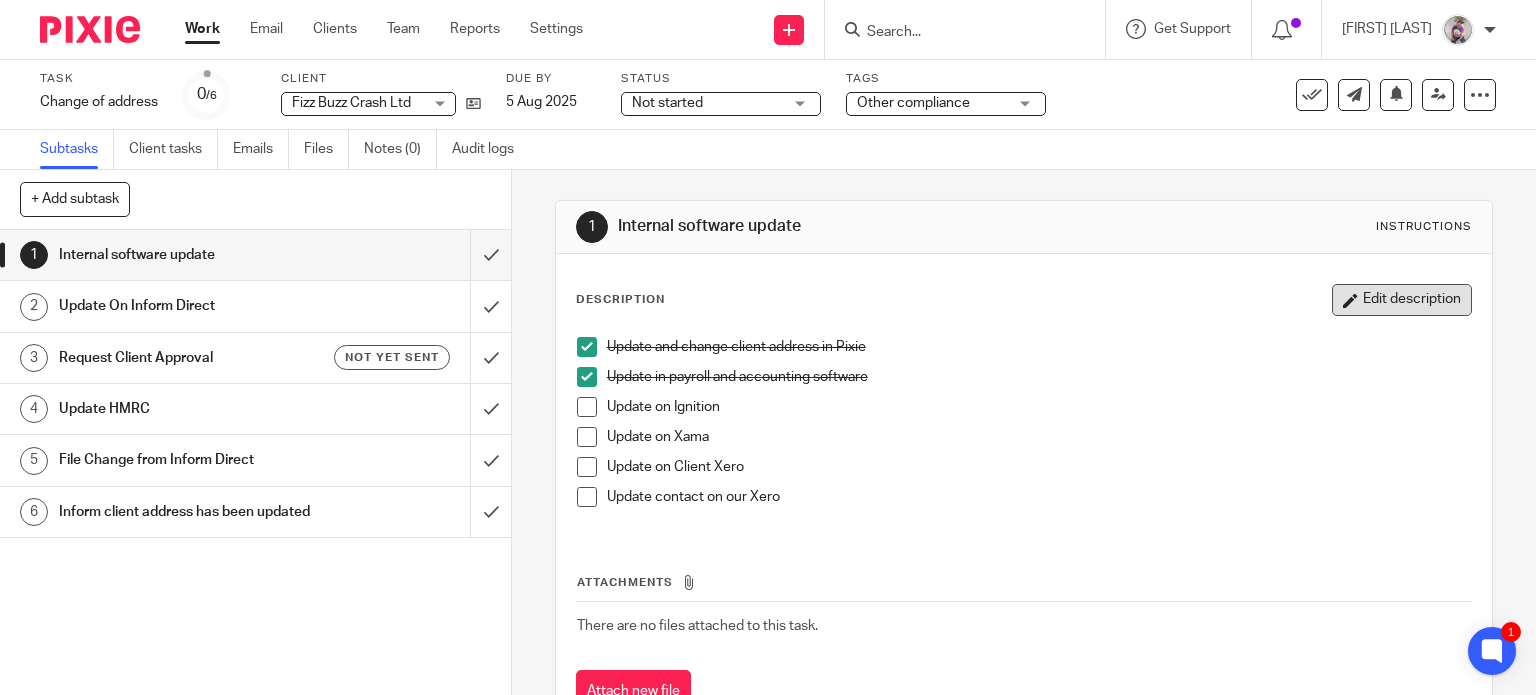 click on "Edit description" at bounding box center [1402, 300] 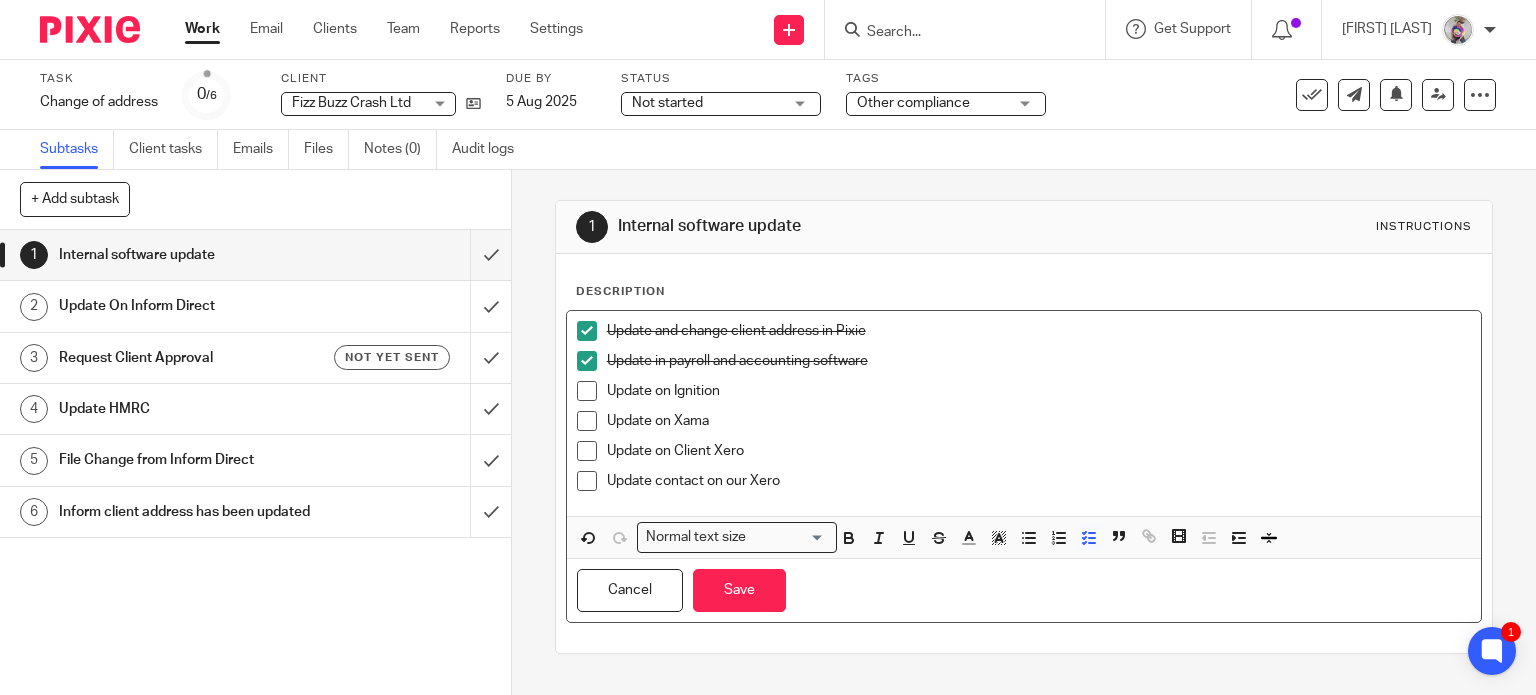 click on "Update on Ignition" at bounding box center (1039, 391) 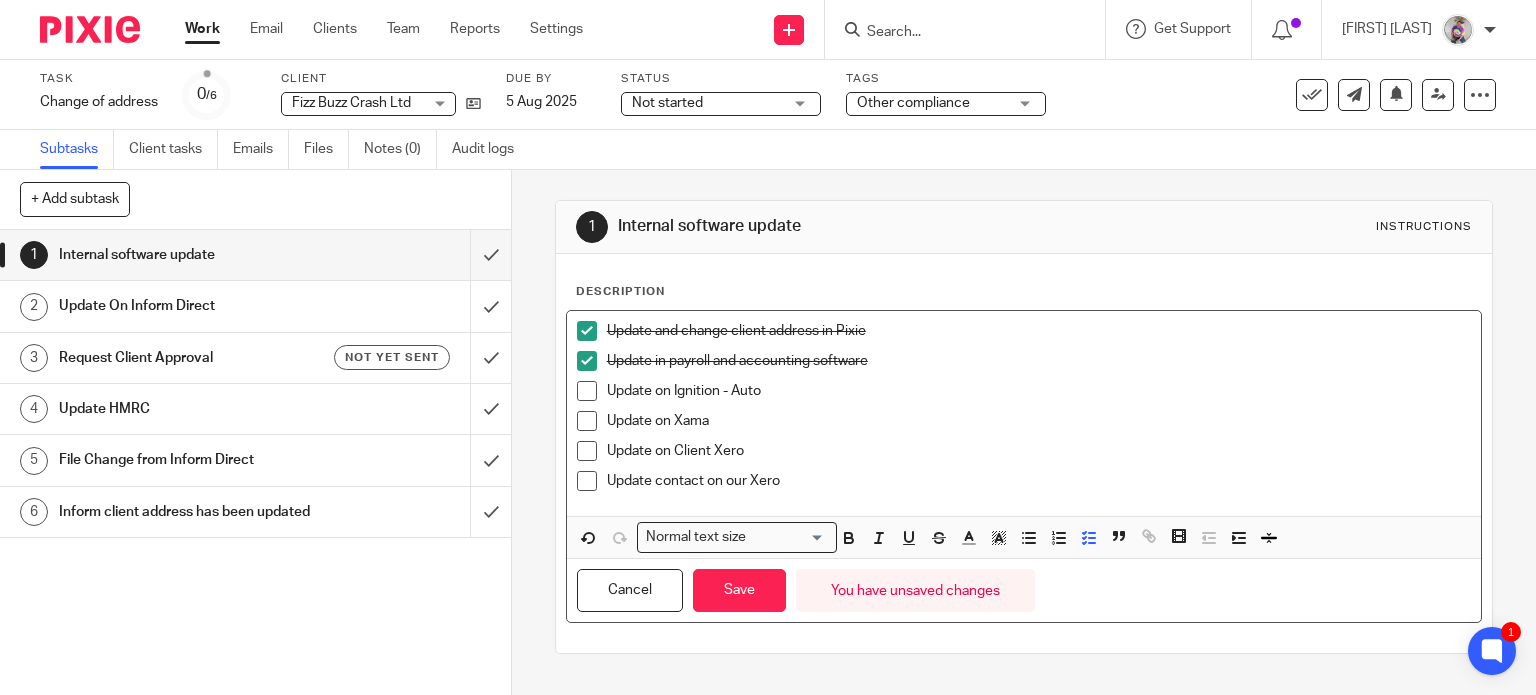 click on "Update on Ignition - Auto" at bounding box center [1039, 391] 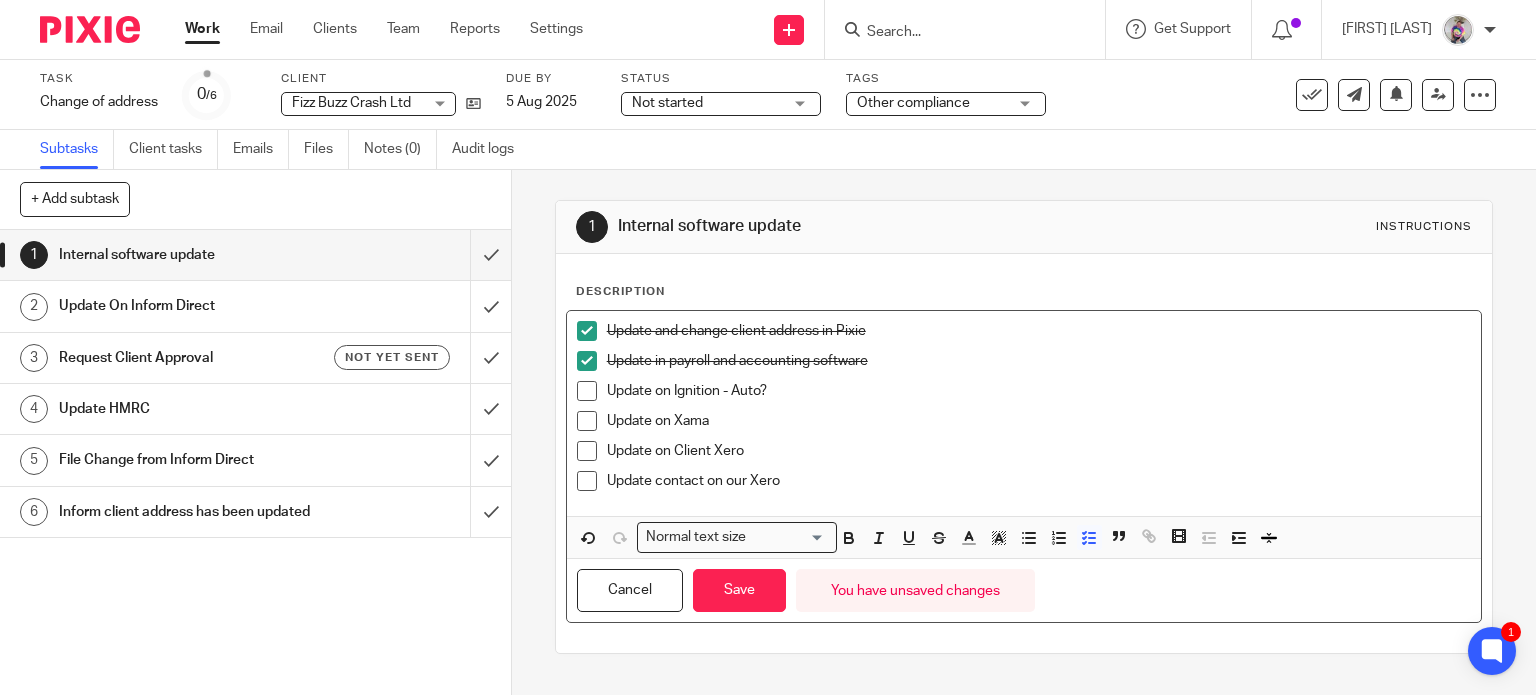 click on "Update on Xama" at bounding box center [1039, 426] 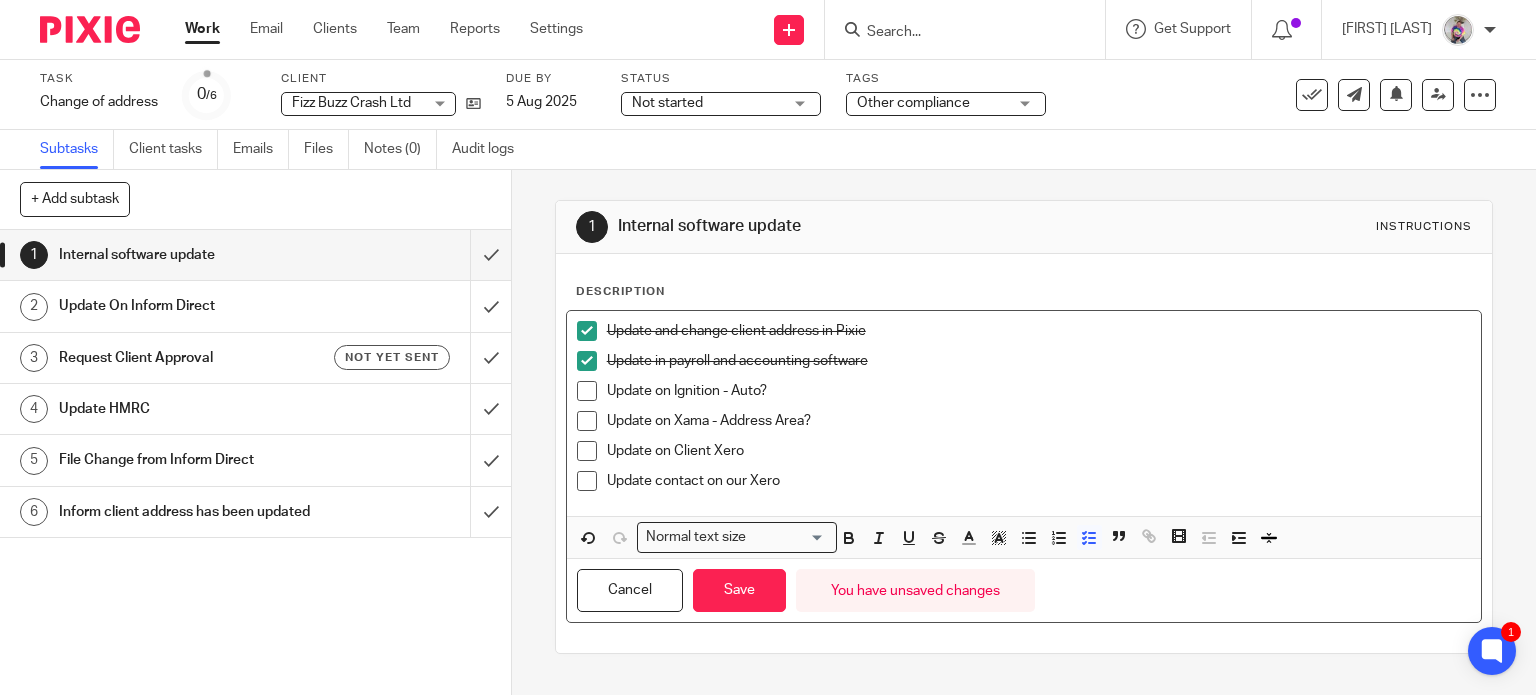click at bounding box center (587, 451) 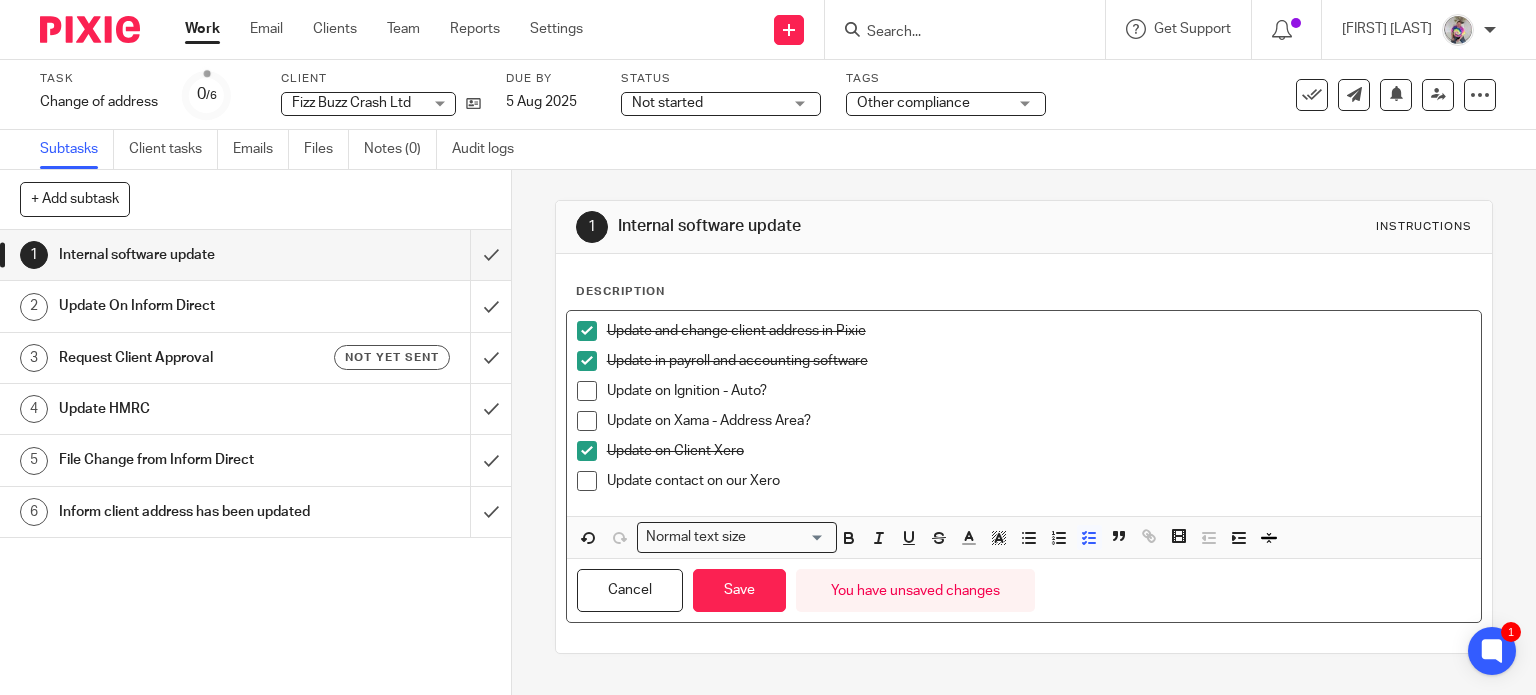 click at bounding box center (587, 481) 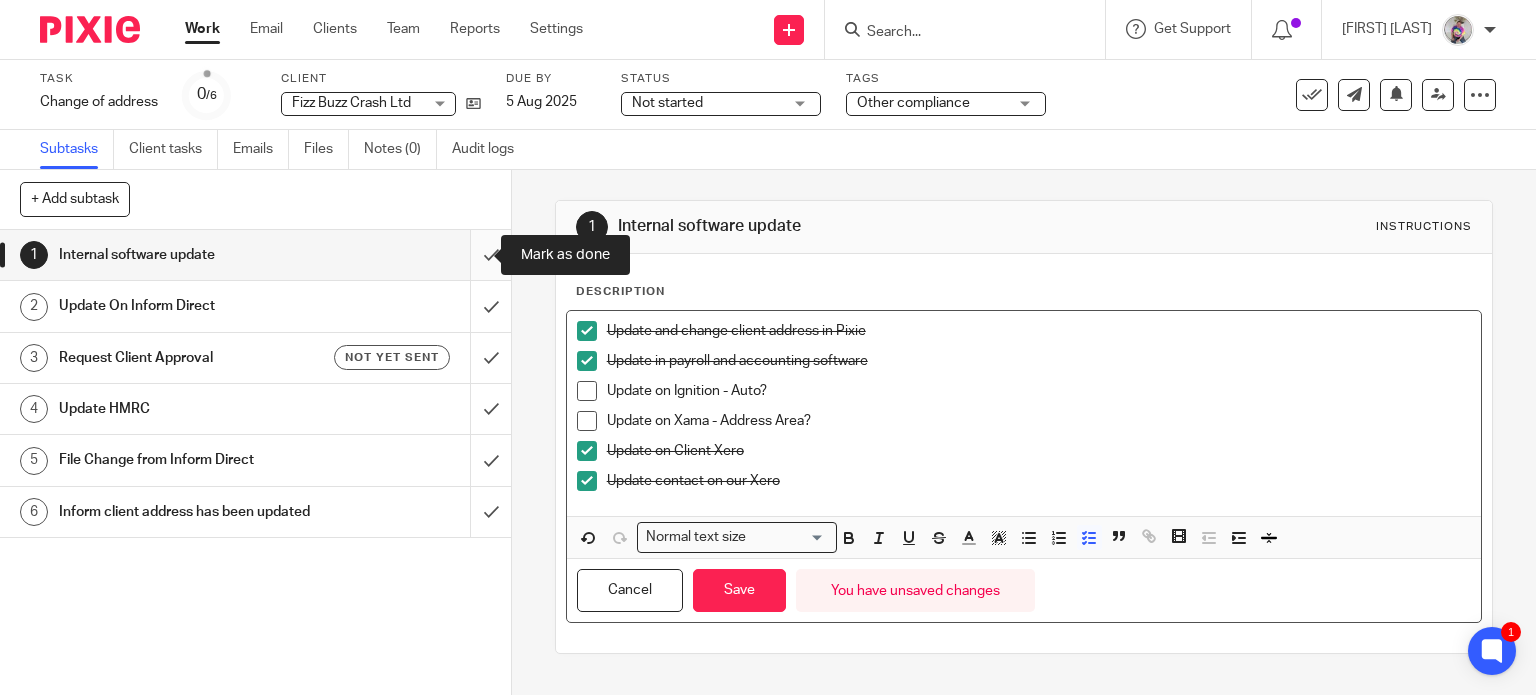 click at bounding box center [255, 255] 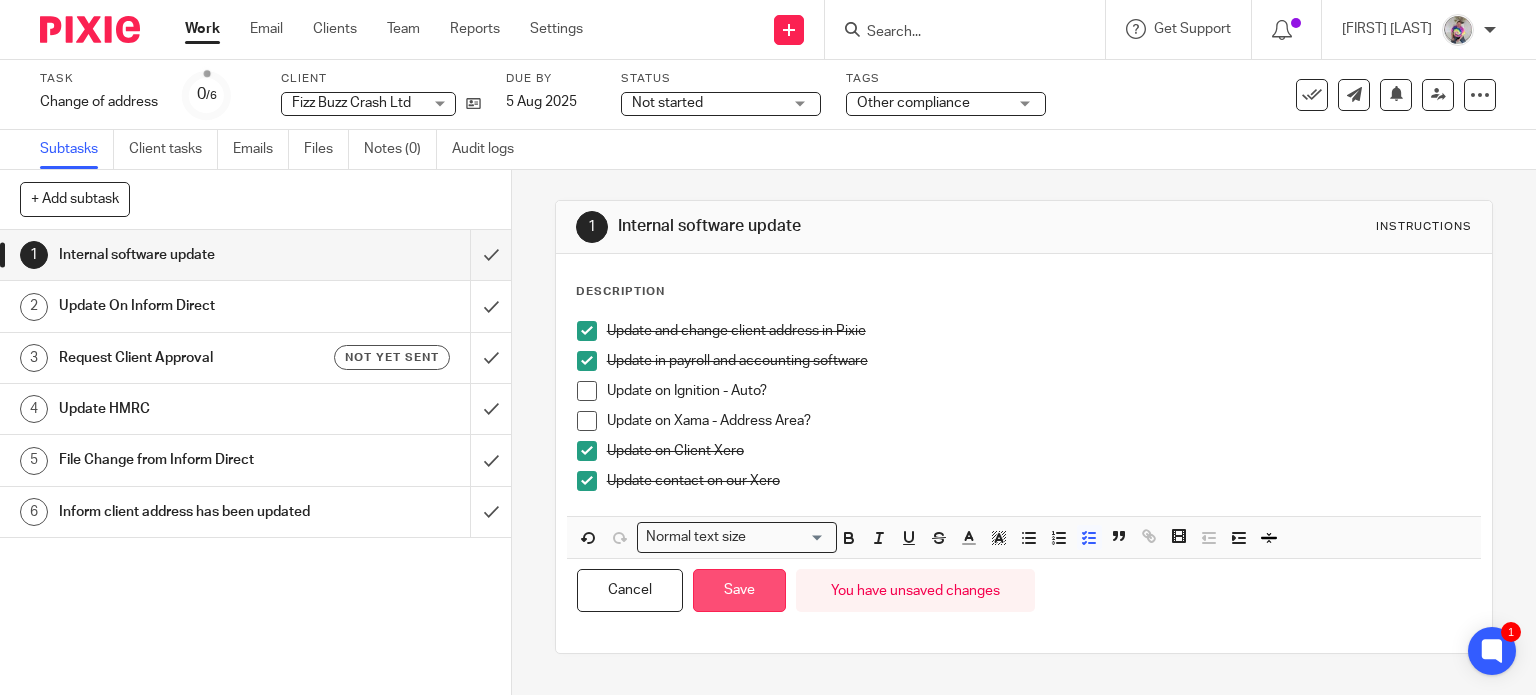 click on "Save" at bounding box center [739, 590] 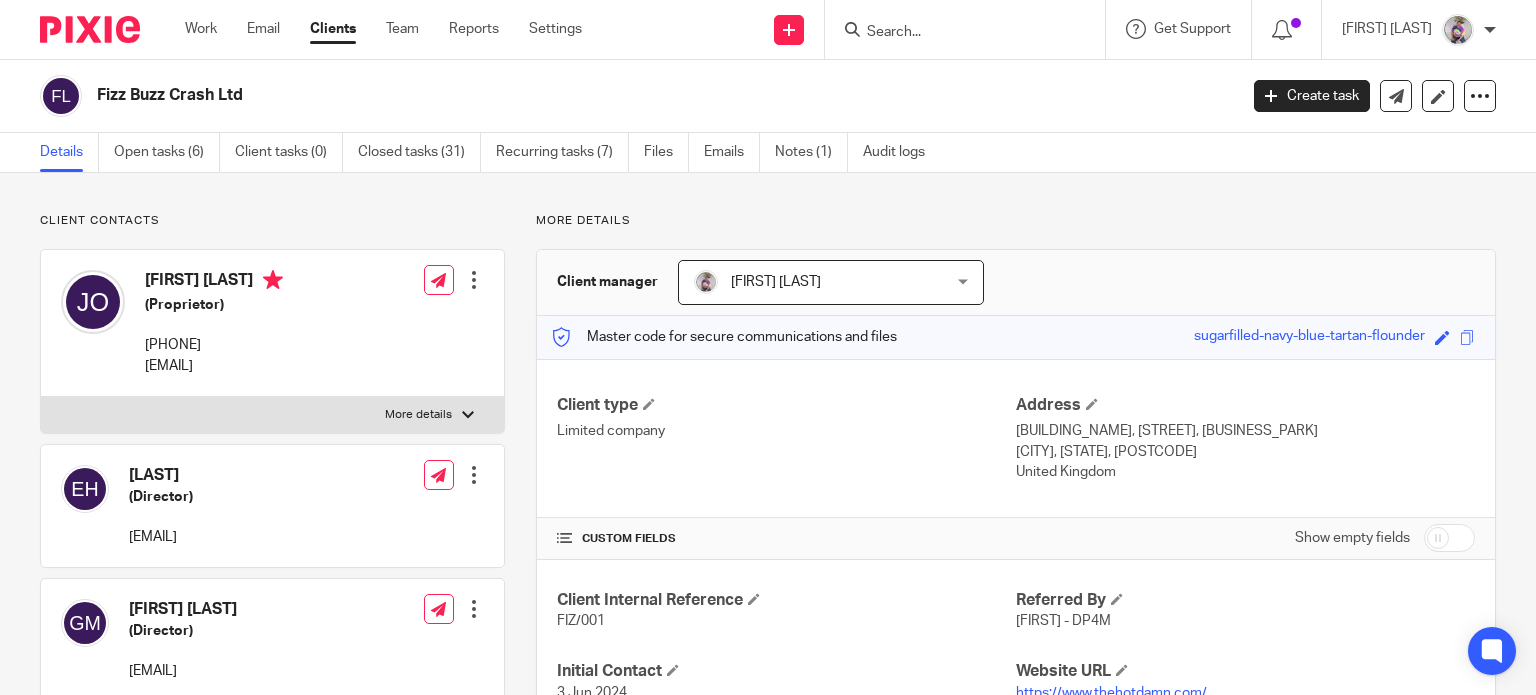 scroll, scrollTop: 0, scrollLeft: 0, axis: both 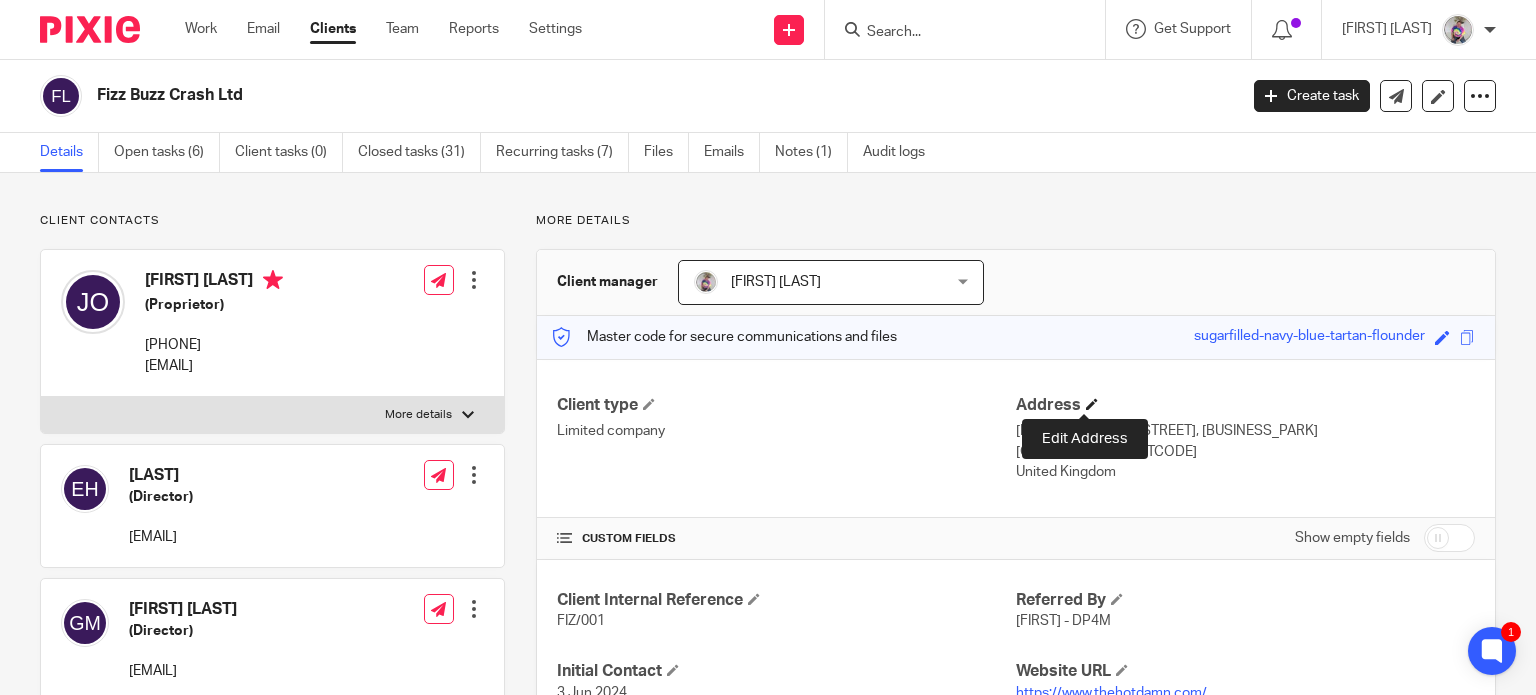 click at bounding box center (1092, 404) 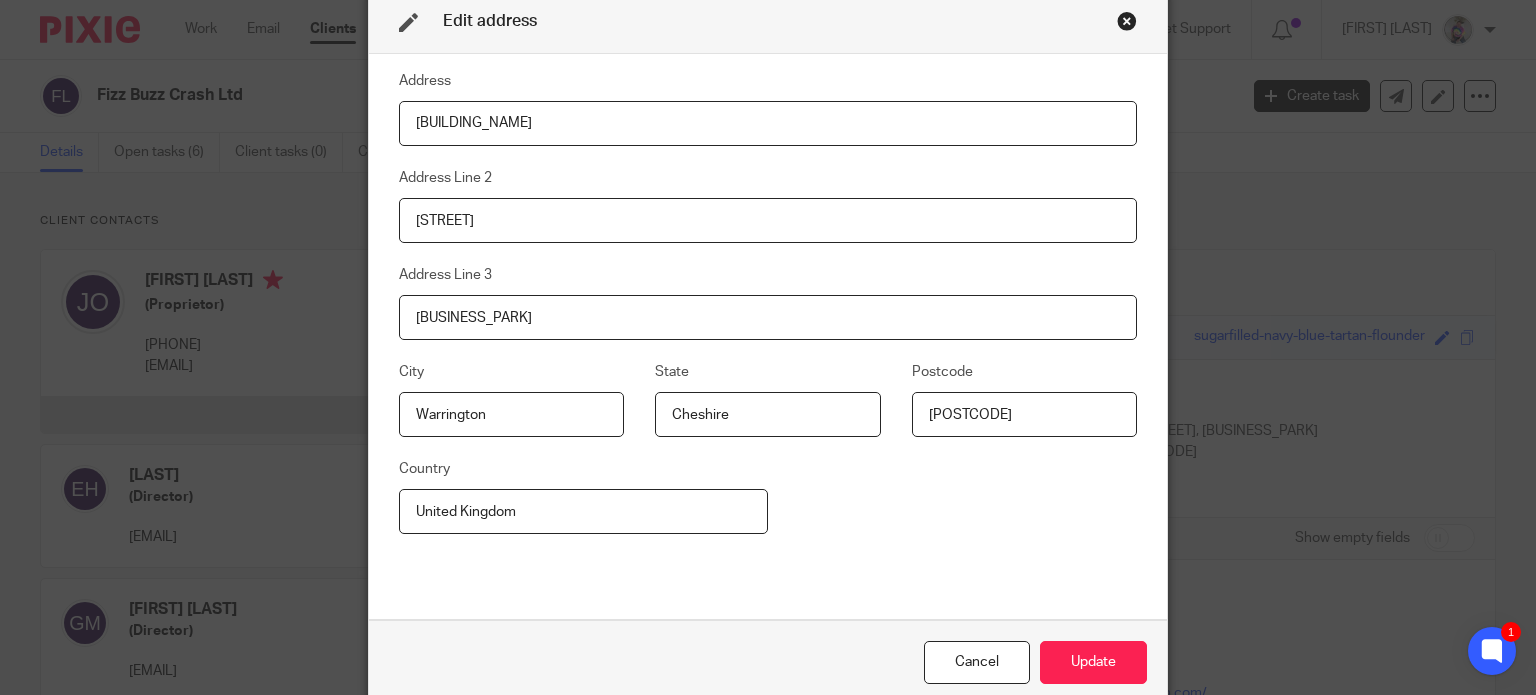 drag, startPoint x: 602, startPoint y: 115, endPoint x: 328, endPoint y: 148, distance: 275.98007 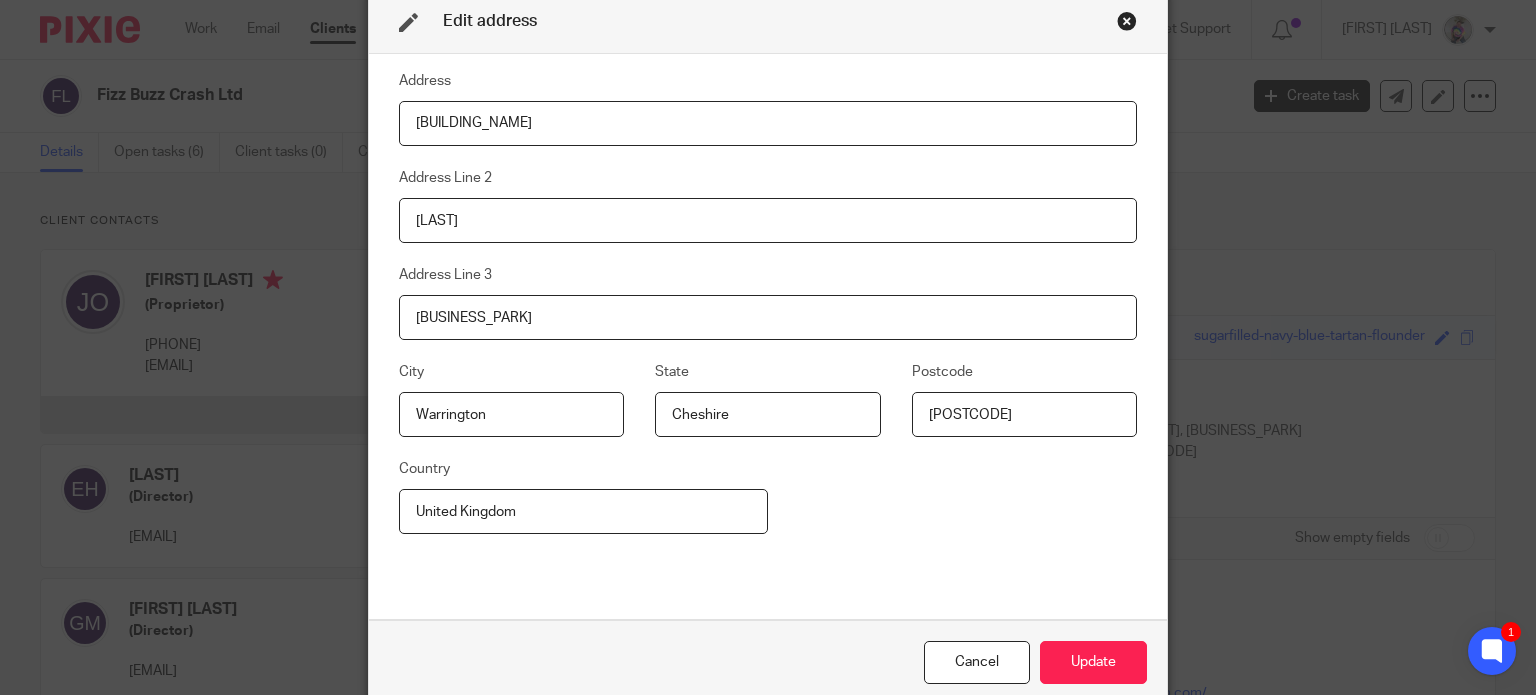 type on "Garrett Field" 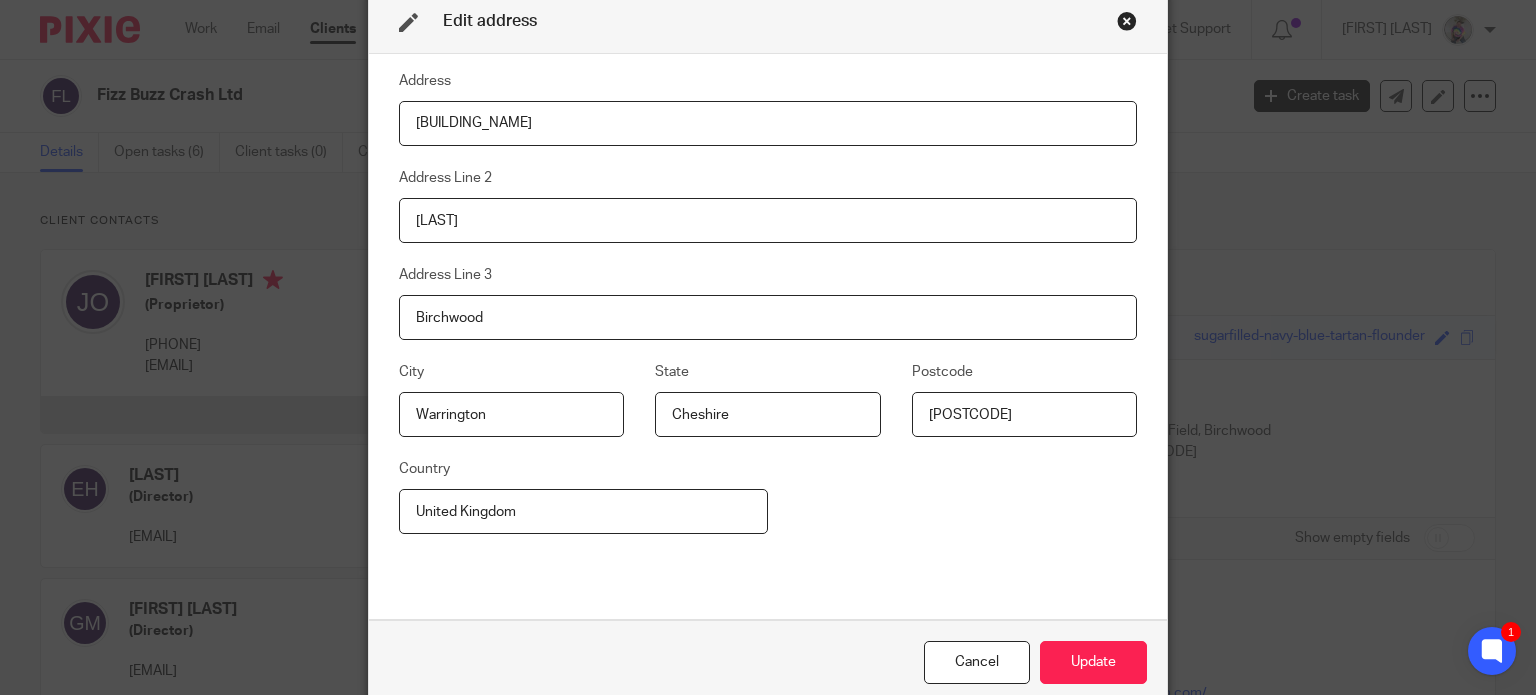 type on "Birchwood" 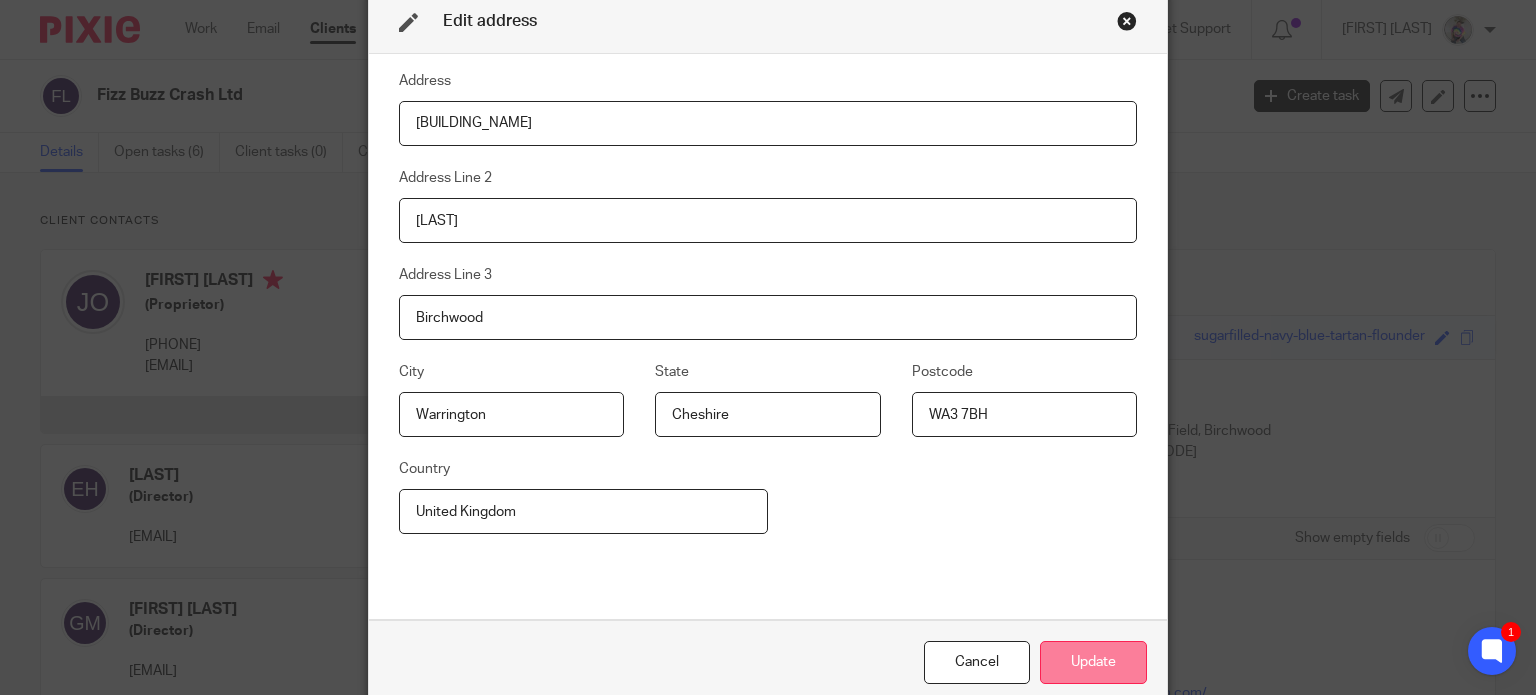 type on "WA3 7BH" 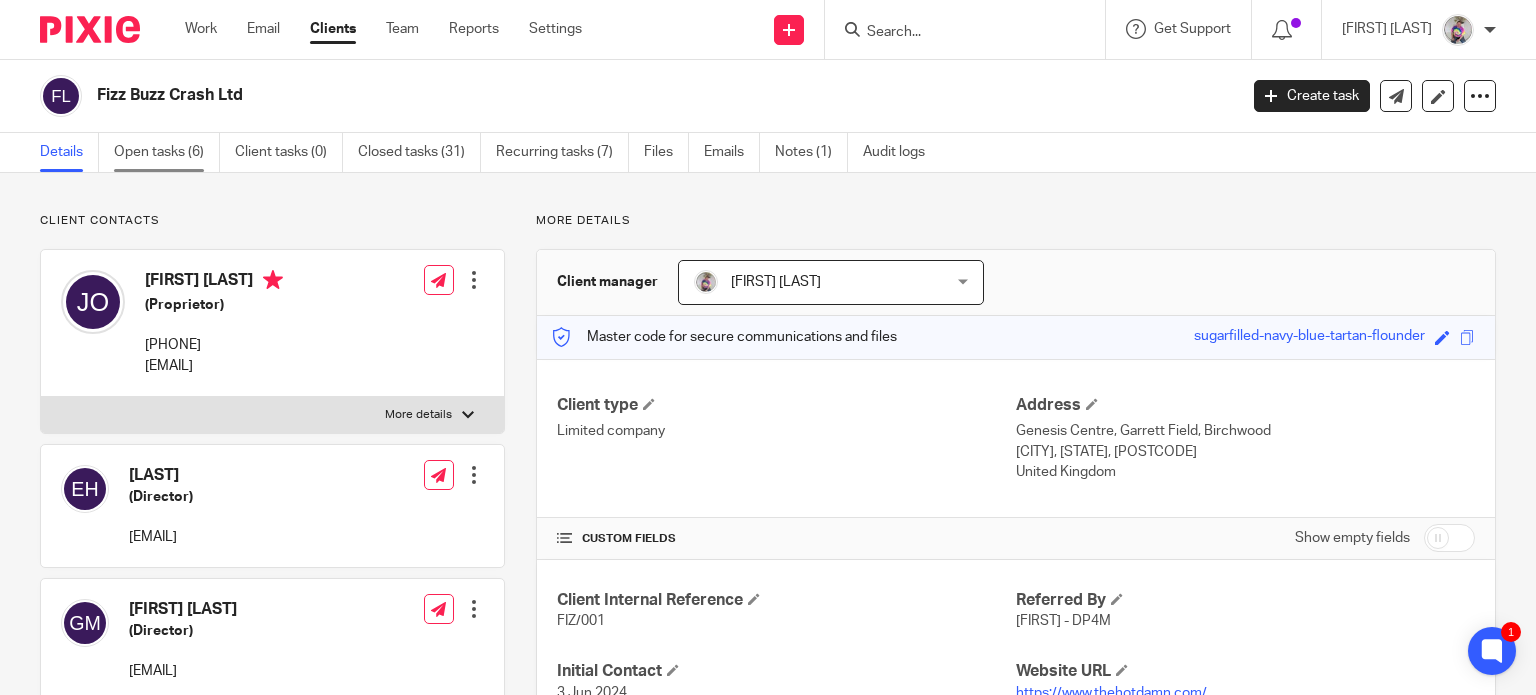 click on "Open tasks (6)" at bounding box center (167, 152) 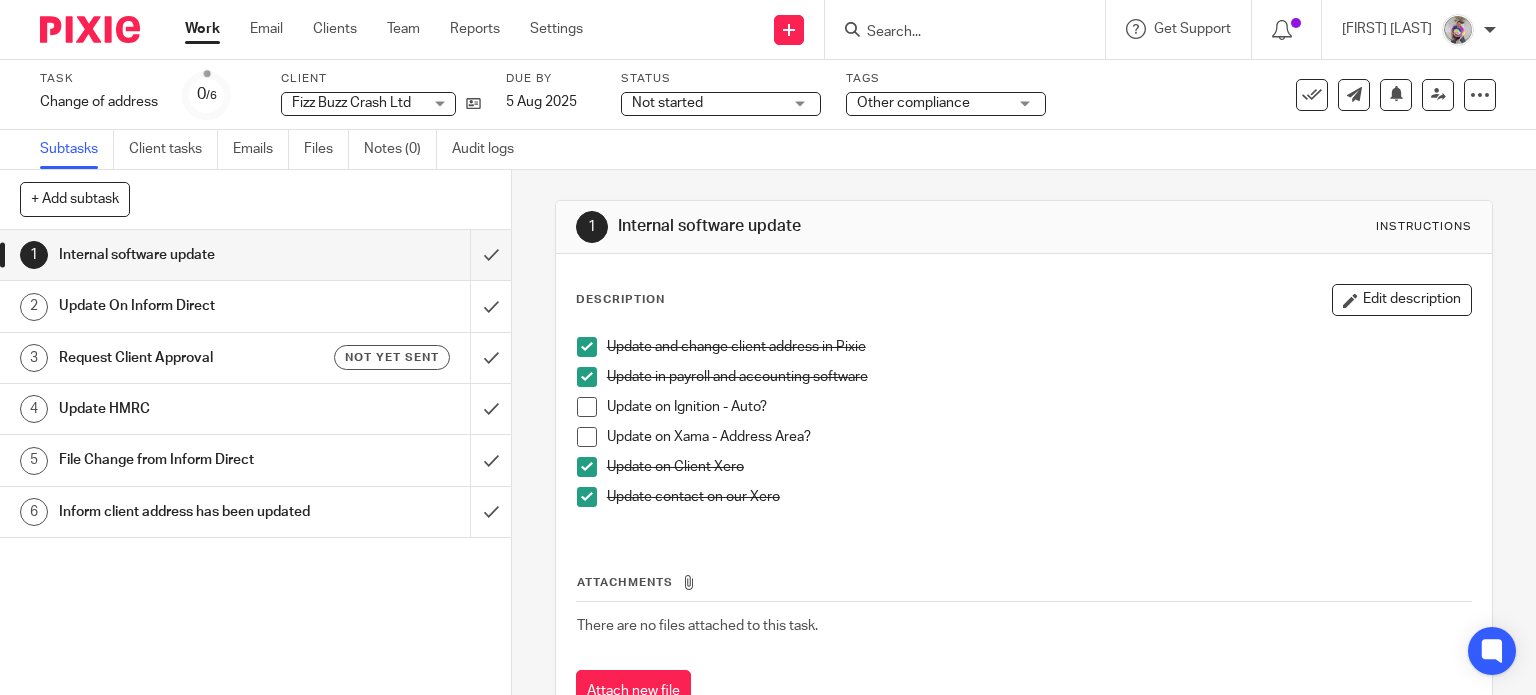 scroll, scrollTop: 0, scrollLeft: 0, axis: both 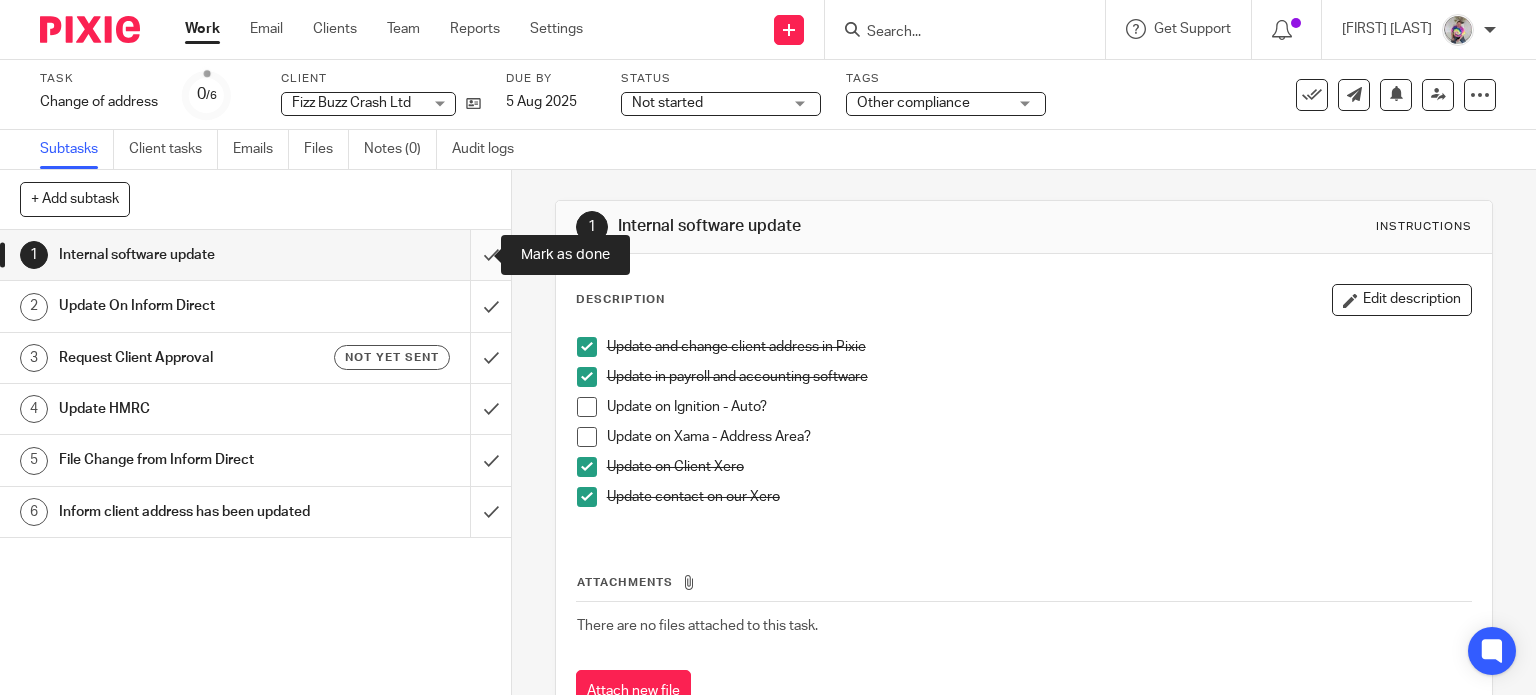 click at bounding box center (255, 255) 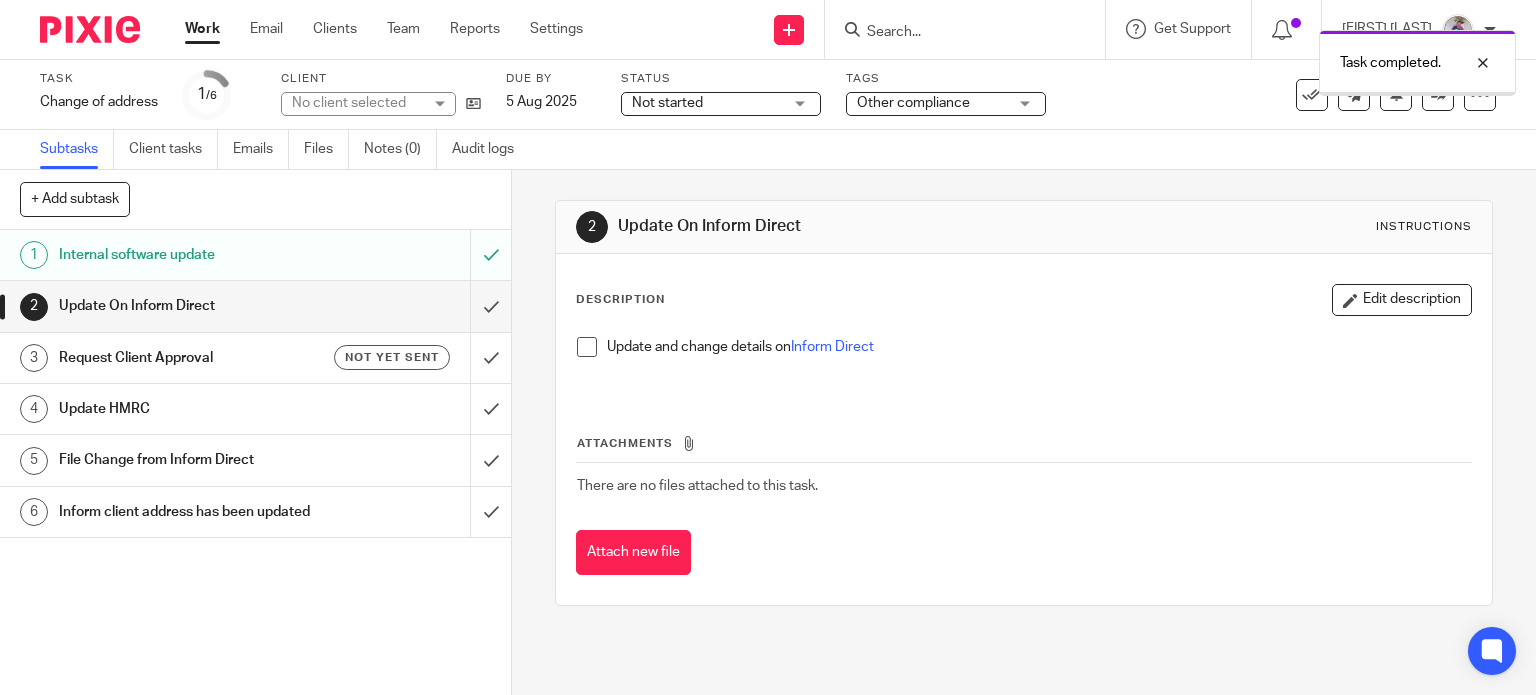 scroll, scrollTop: 0, scrollLeft: 0, axis: both 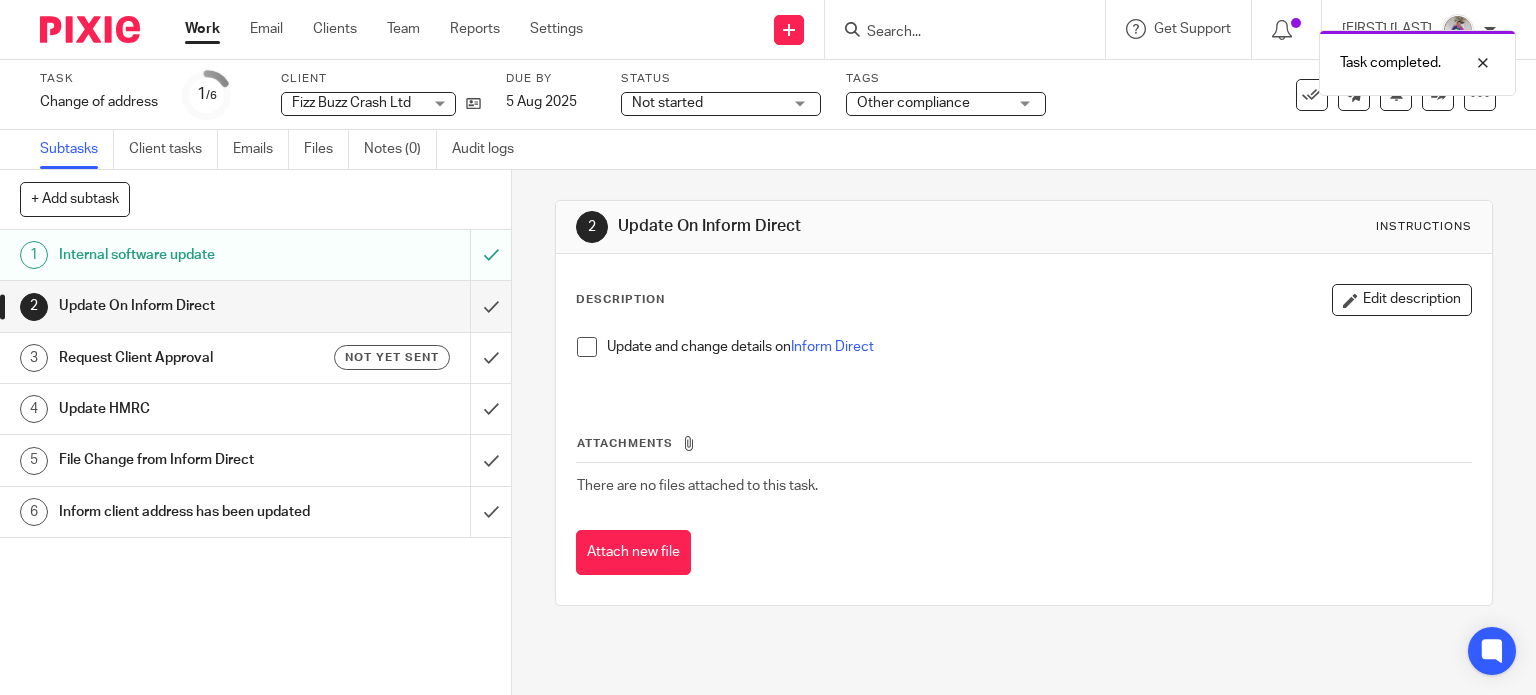 click at bounding box center [587, 347] 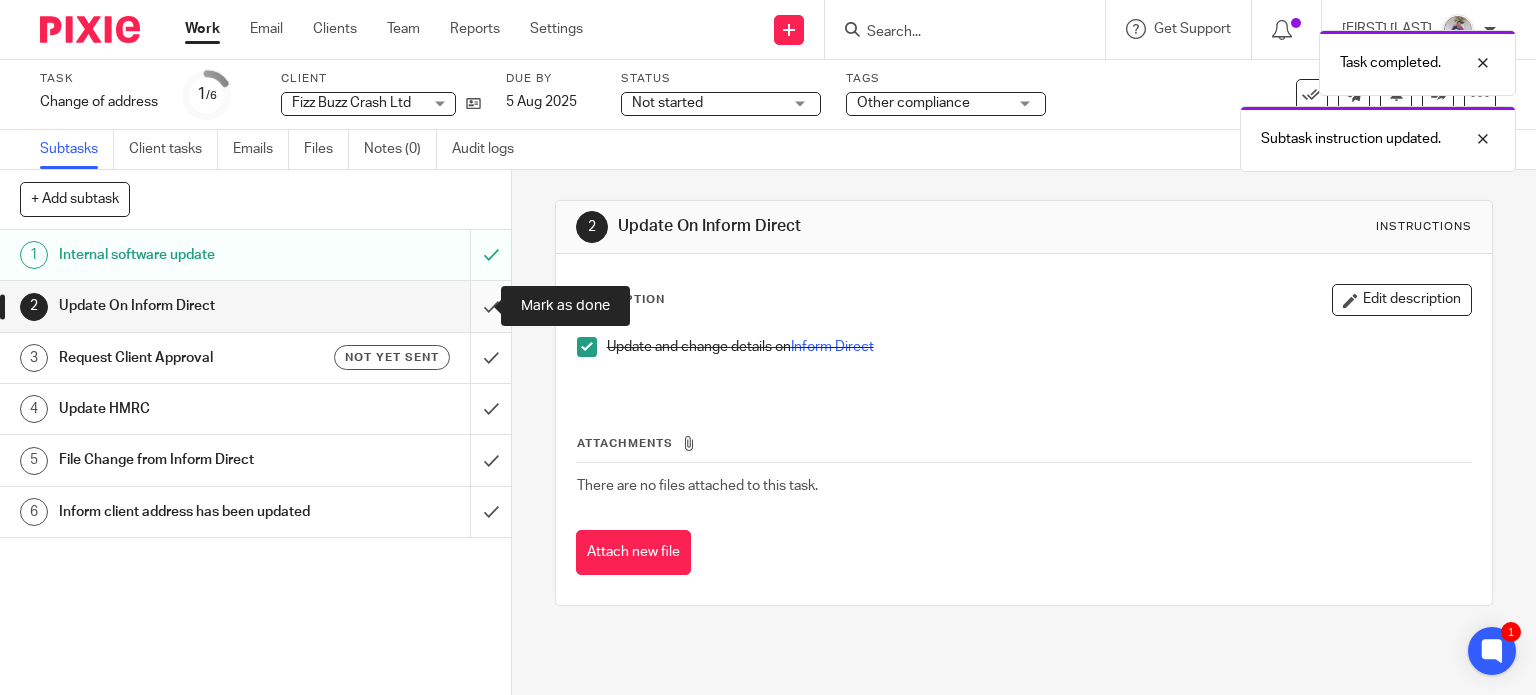 click at bounding box center (255, 306) 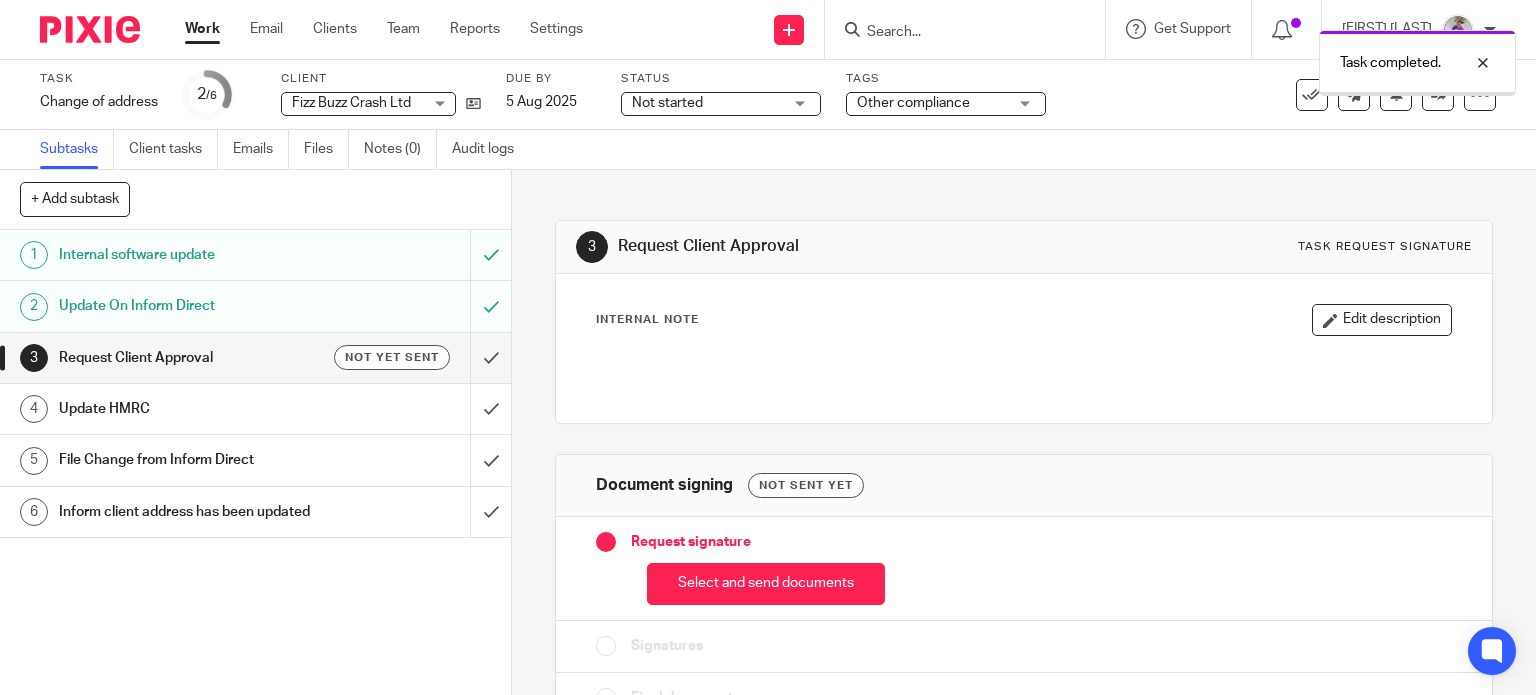 scroll, scrollTop: 0, scrollLeft: 0, axis: both 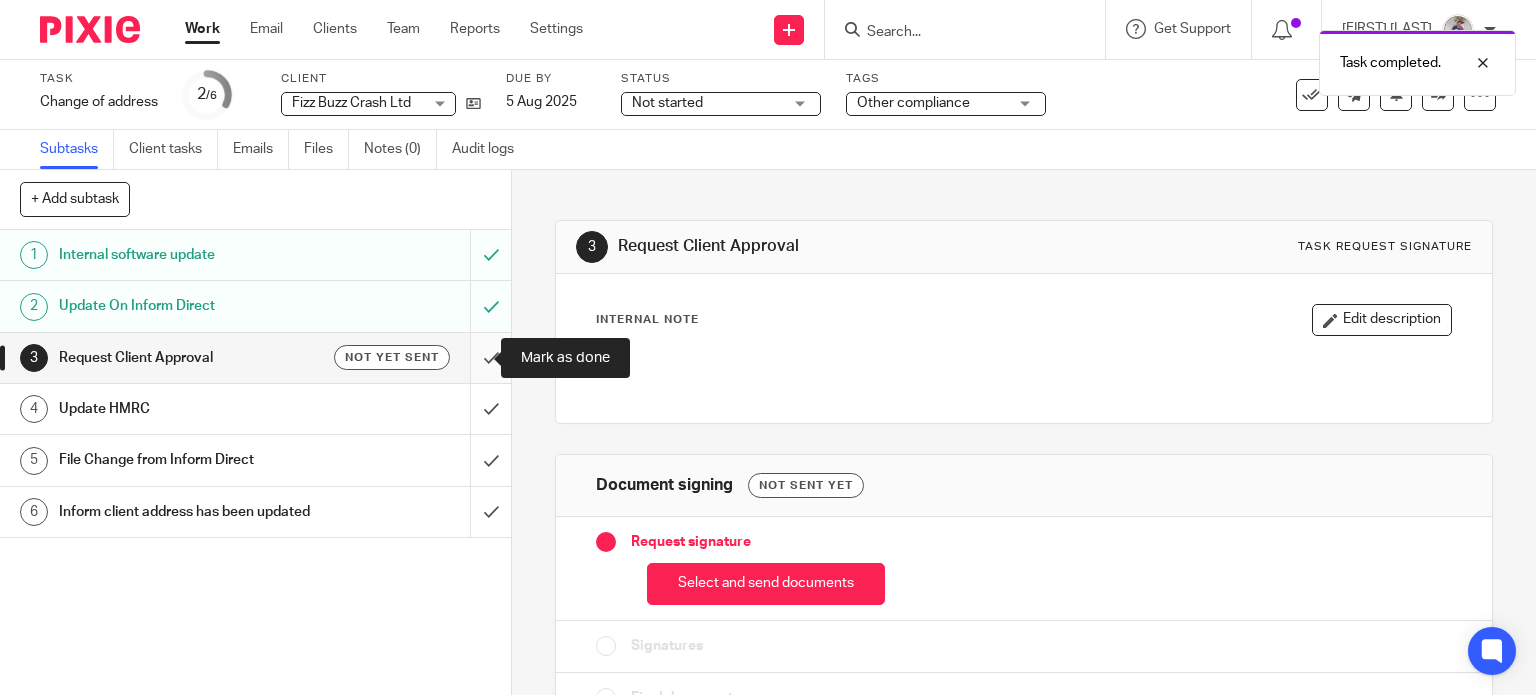 click at bounding box center [255, 358] 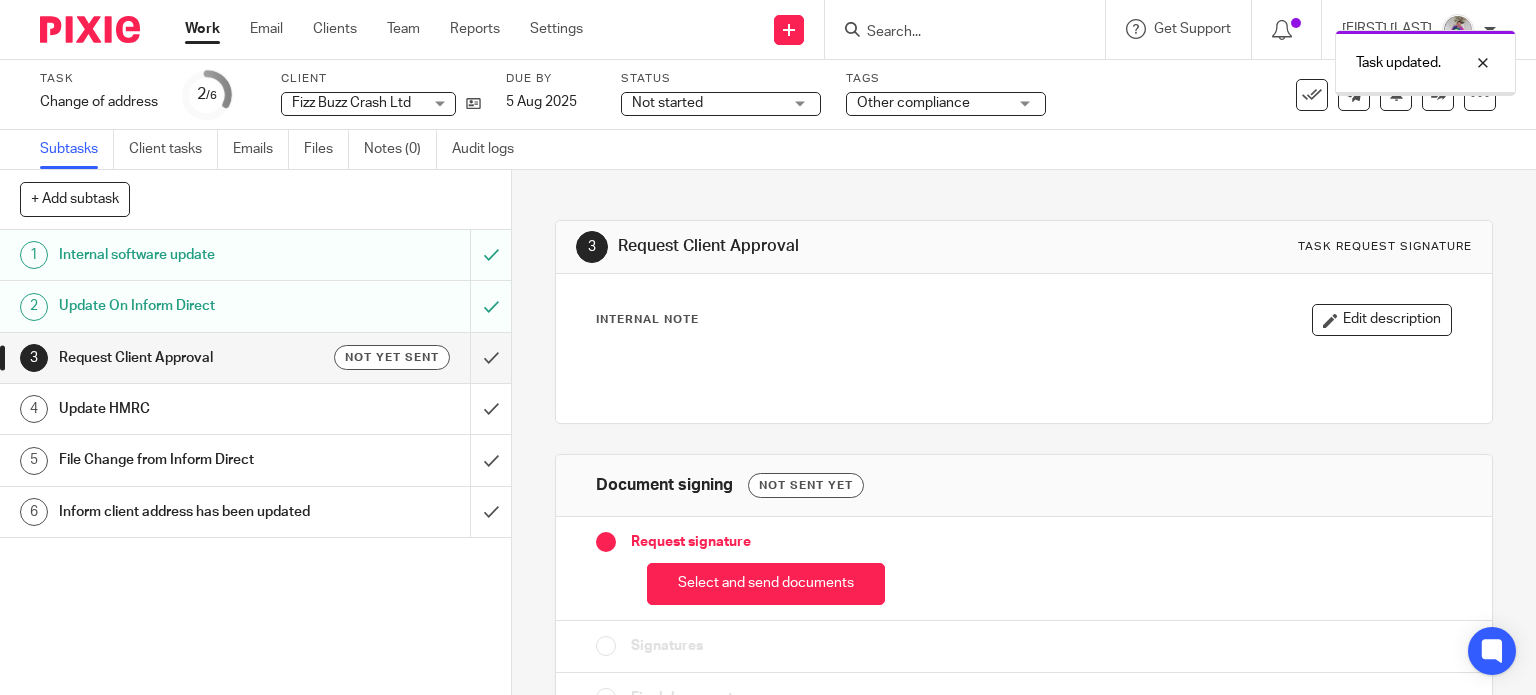 scroll, scrollTop: 0, scrollLeft: 0, axis: both 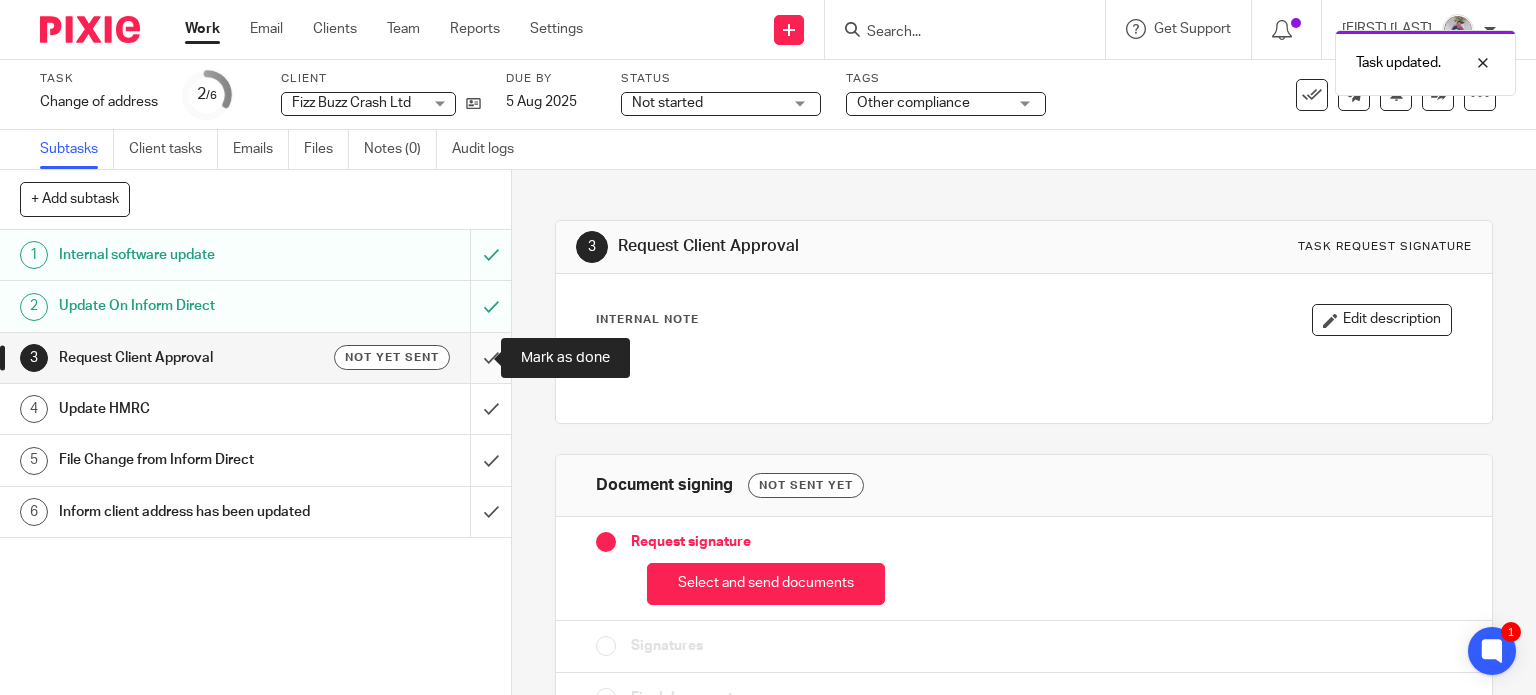 click at bounding box center [255, 358] 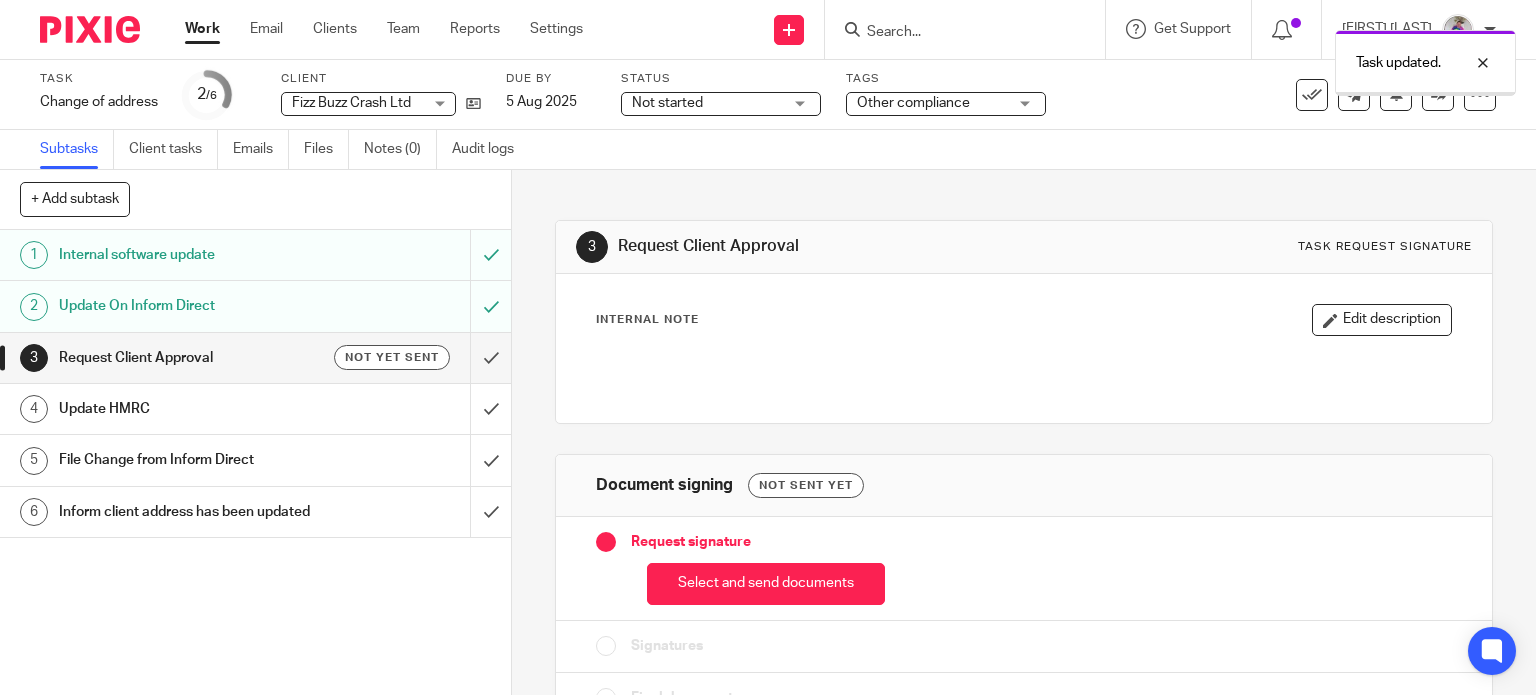 scroll, scrollTop: 0, scrollLeft: 0, axis: both 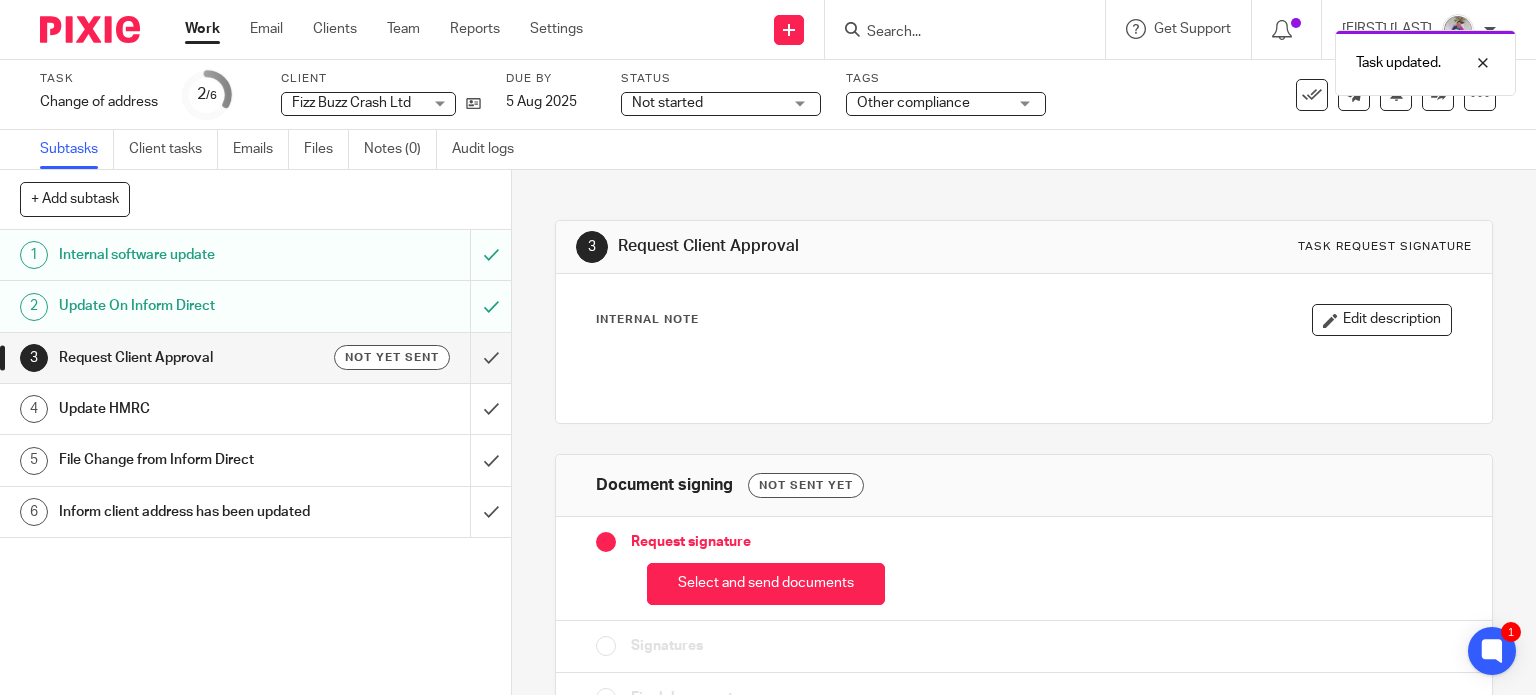 click on "Update HMRC" at bounding box center [254, 409] 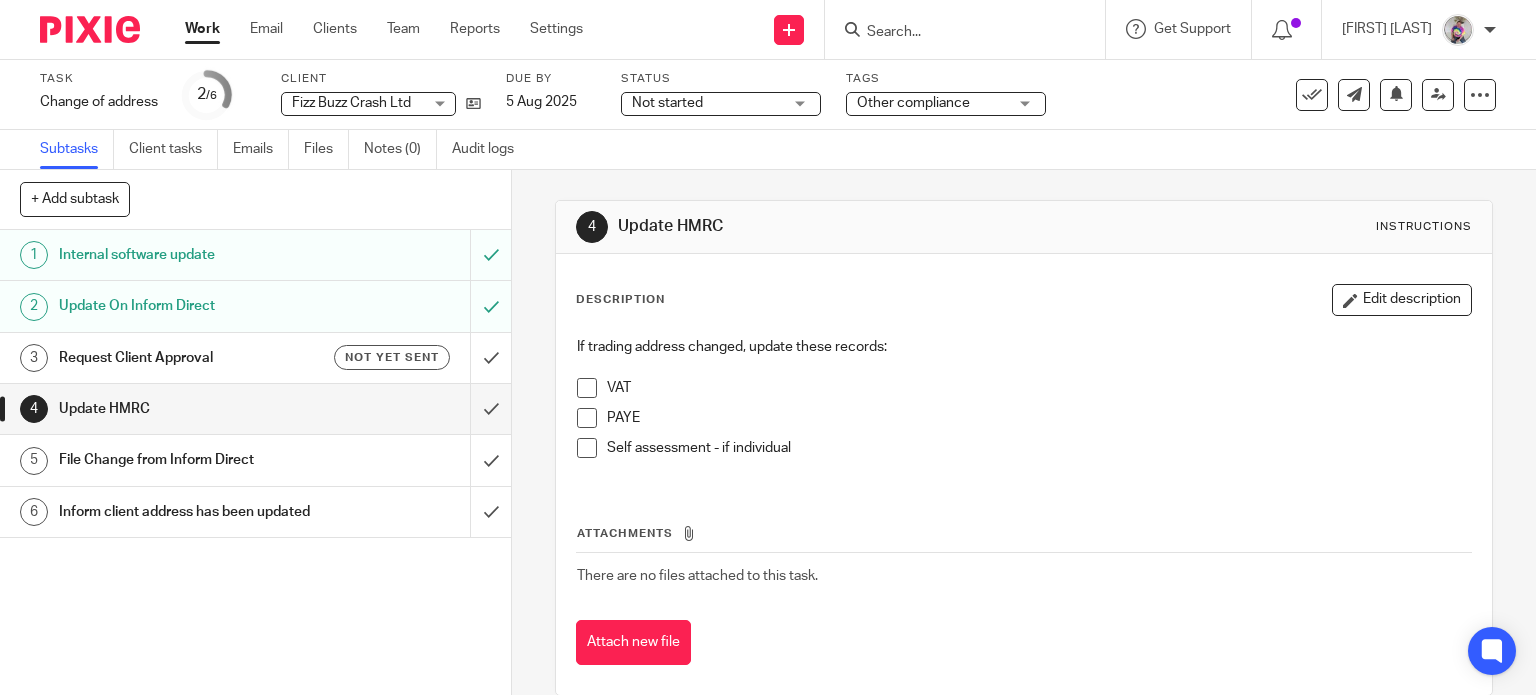 scroll, scrollTop: 0, scrollLeft: 0, axis: both 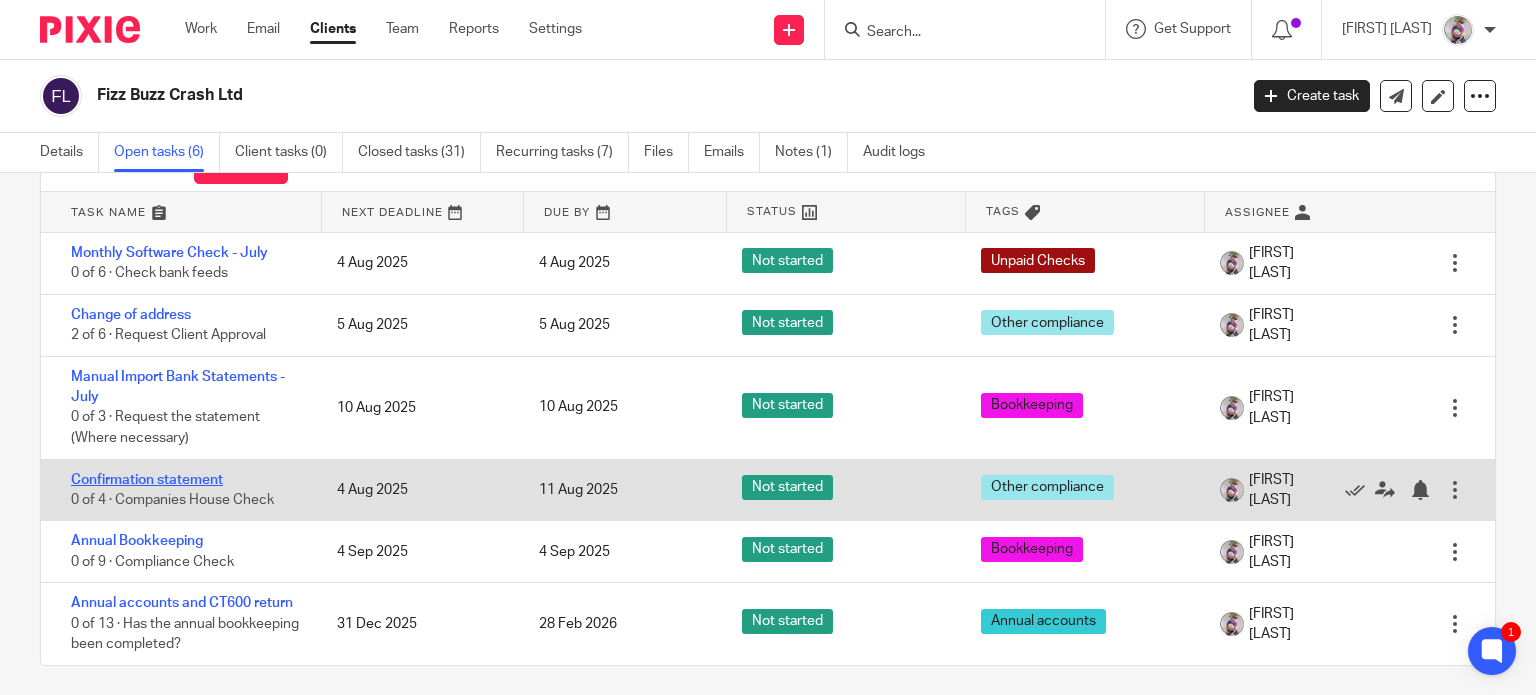 click on "Confirmation statement" at bounding box center [147, 480] 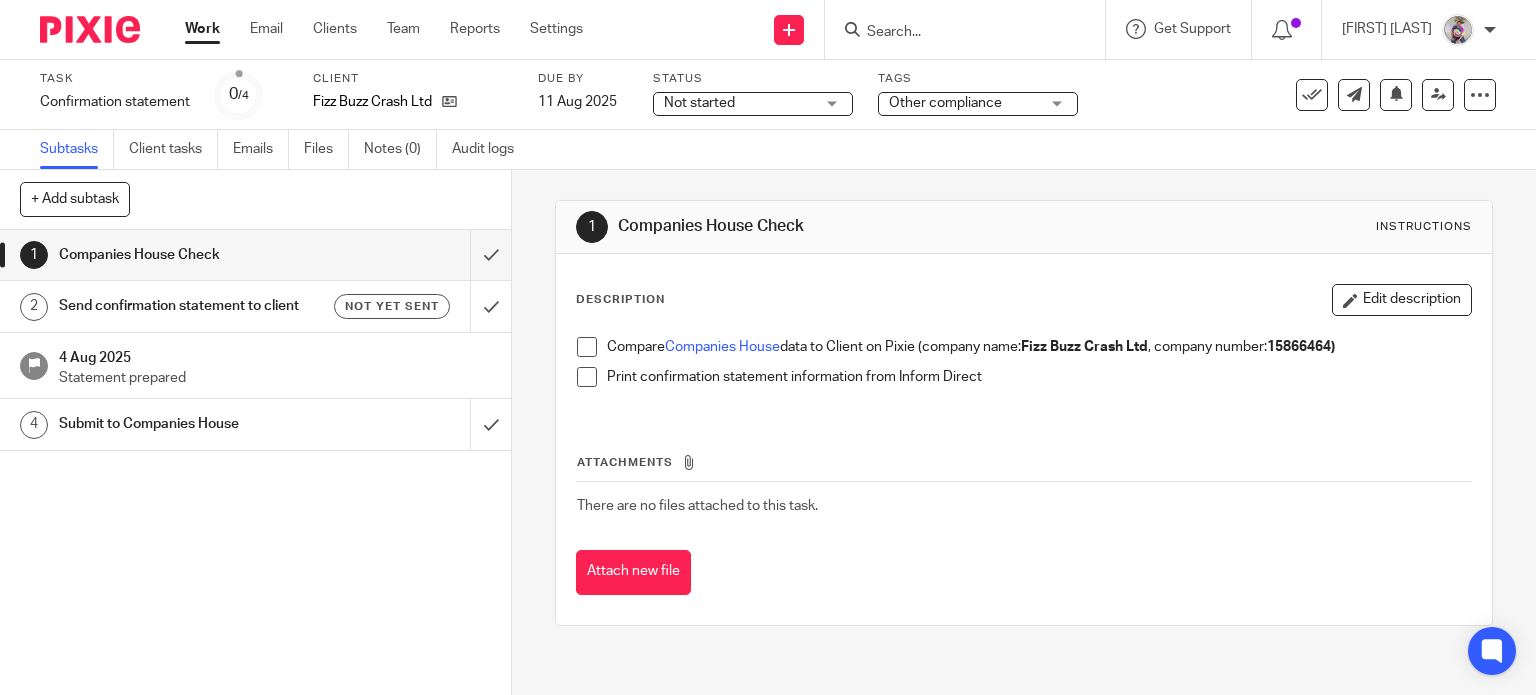 scroll, scrollTop: 0, scrollLeft: 0, axis: both 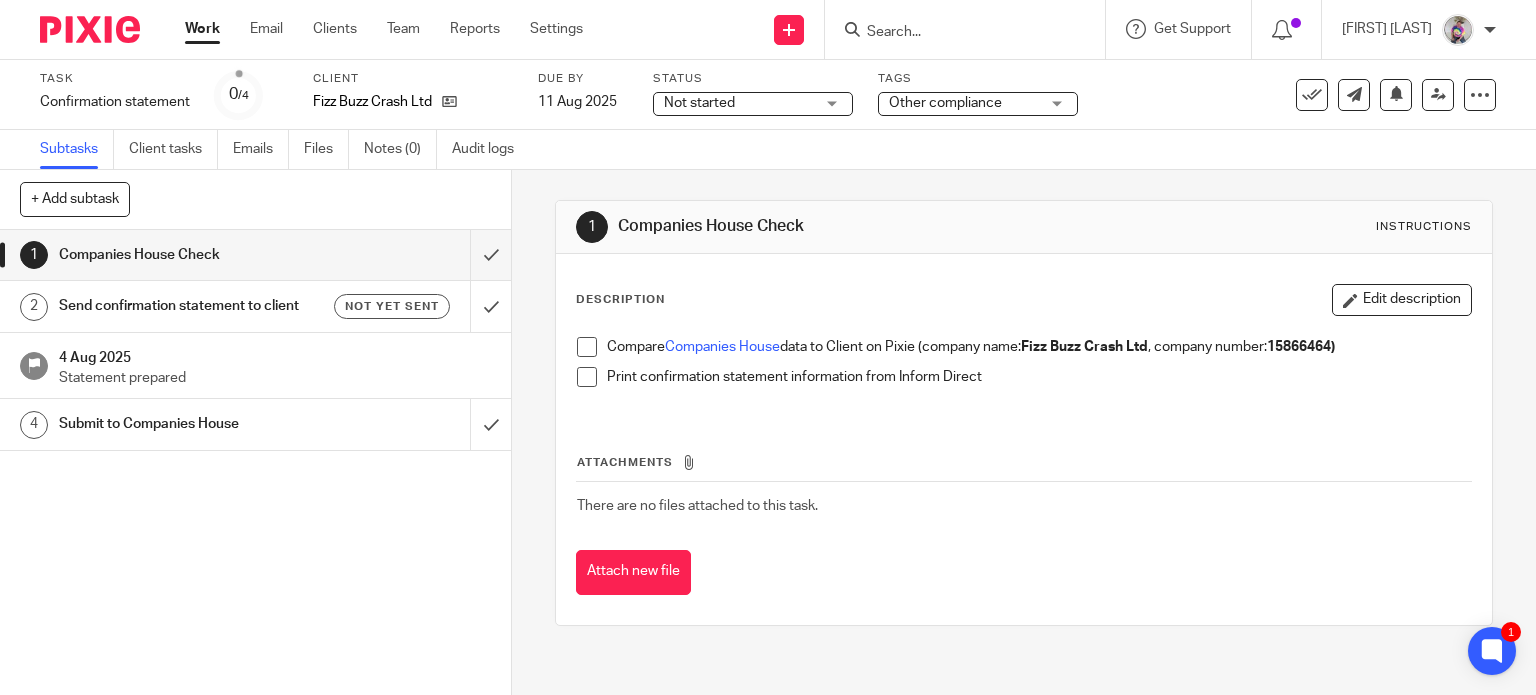 click at bounding box center [587, 347] 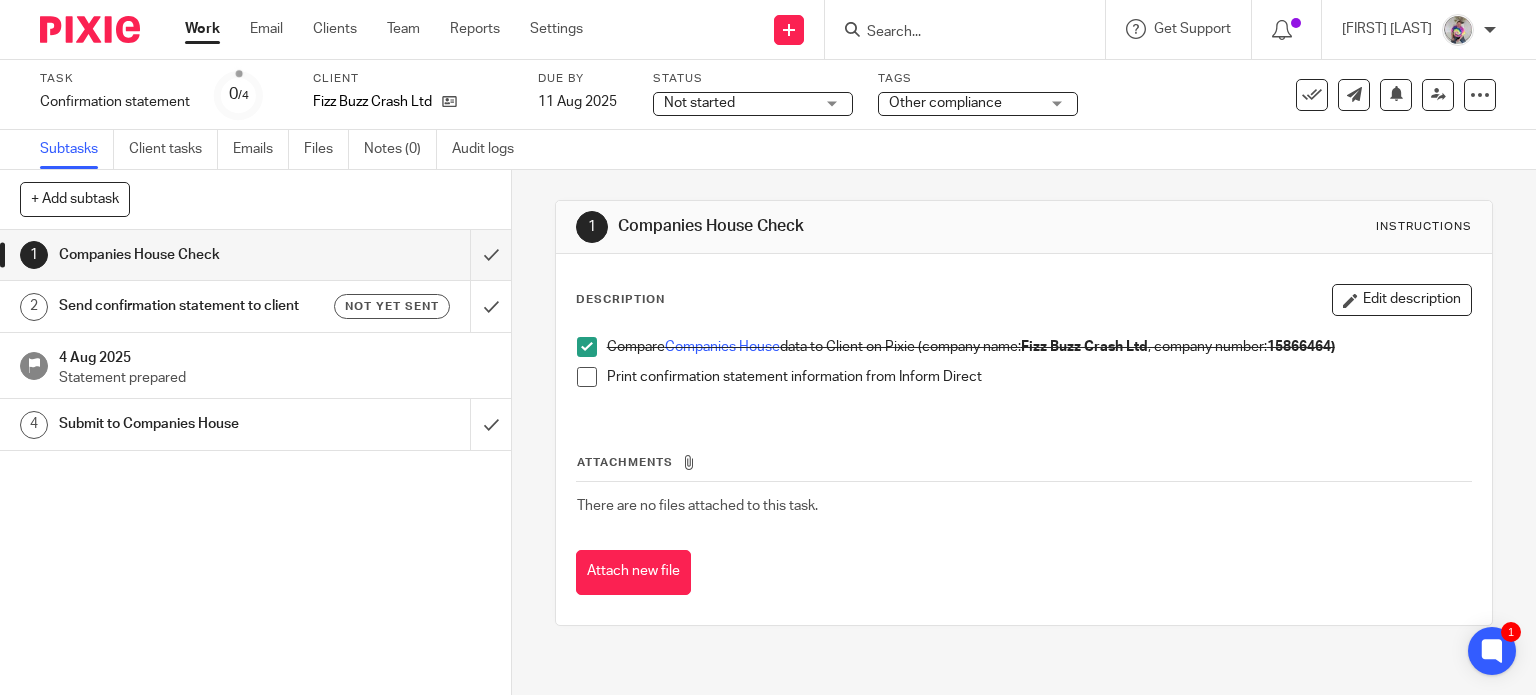 click at bounding box center [587, 377] 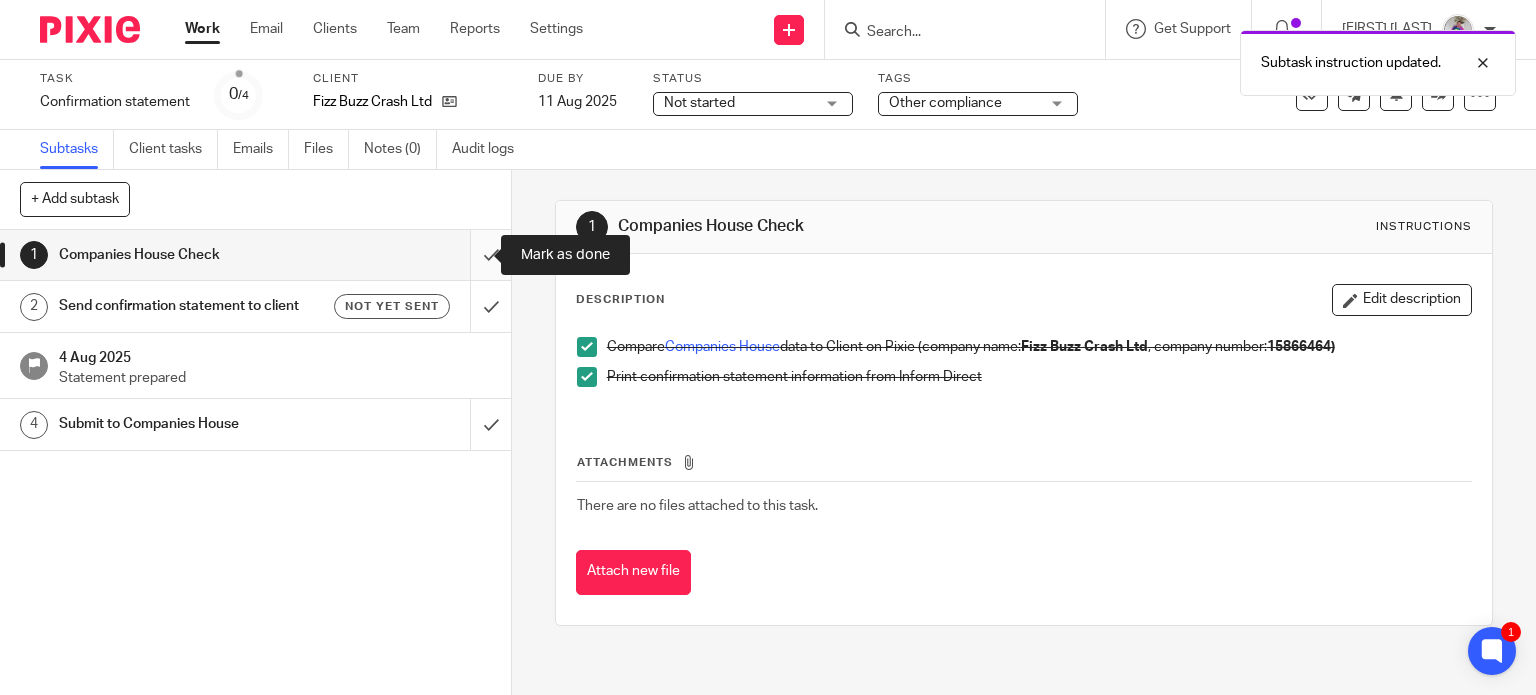 click at bounding box center [255, 255] 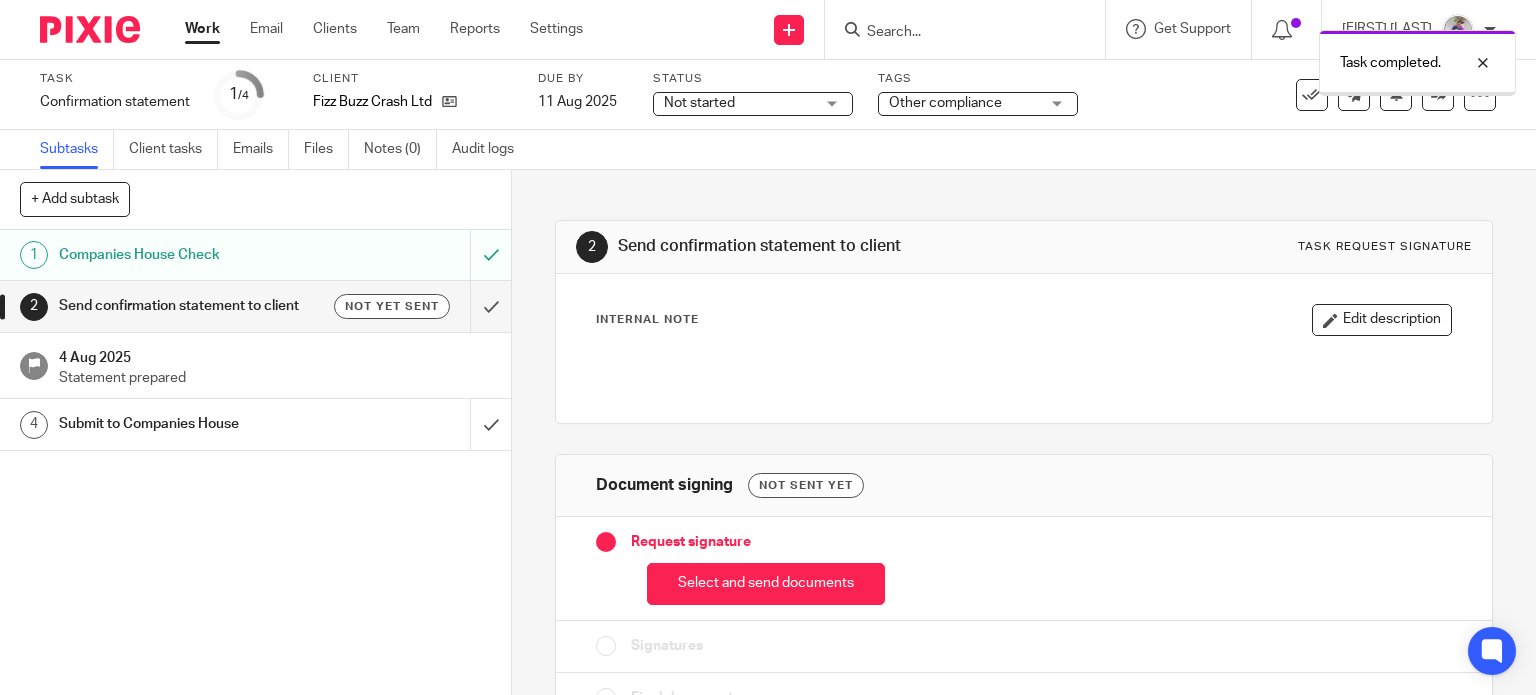 scroll, scrollTop: 0, scrollLeft: 0, axis: both 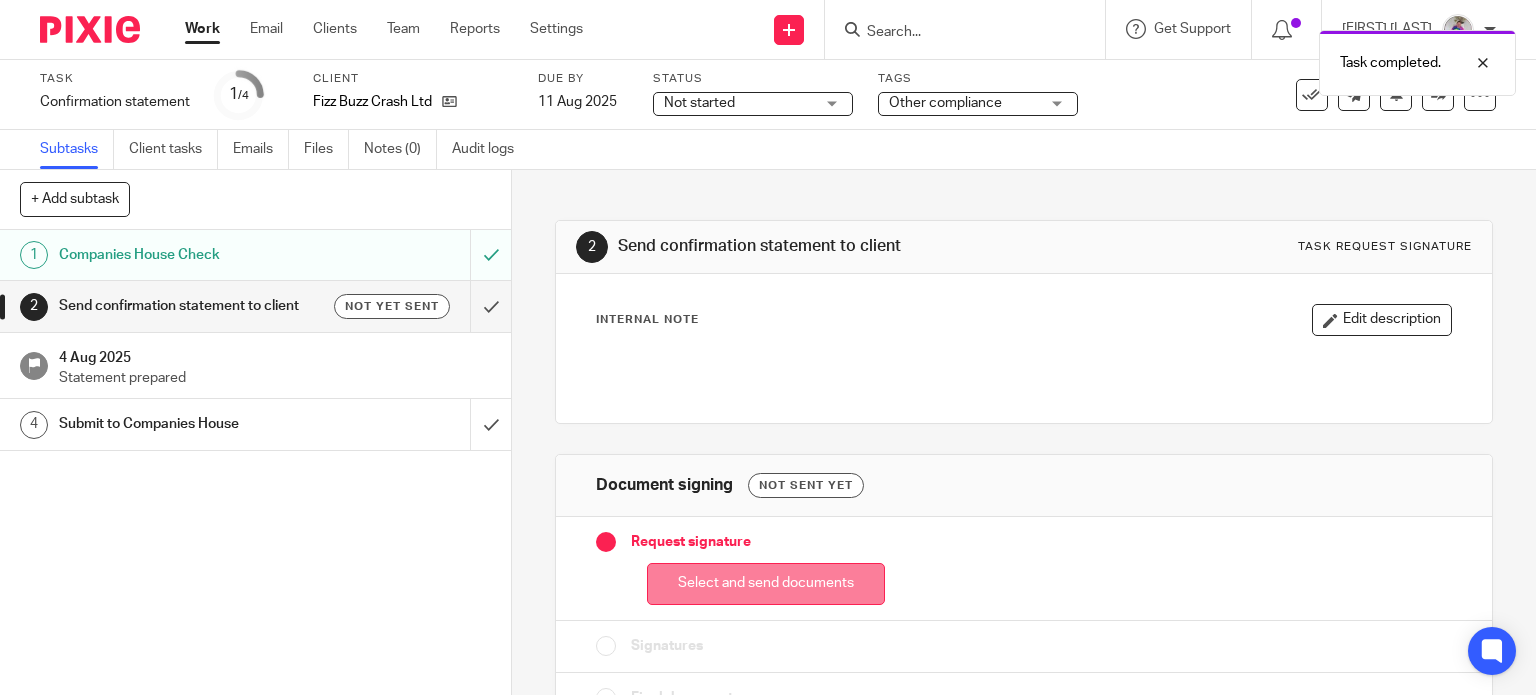 click on "Select and send documents" at bounding box center [766, 584] 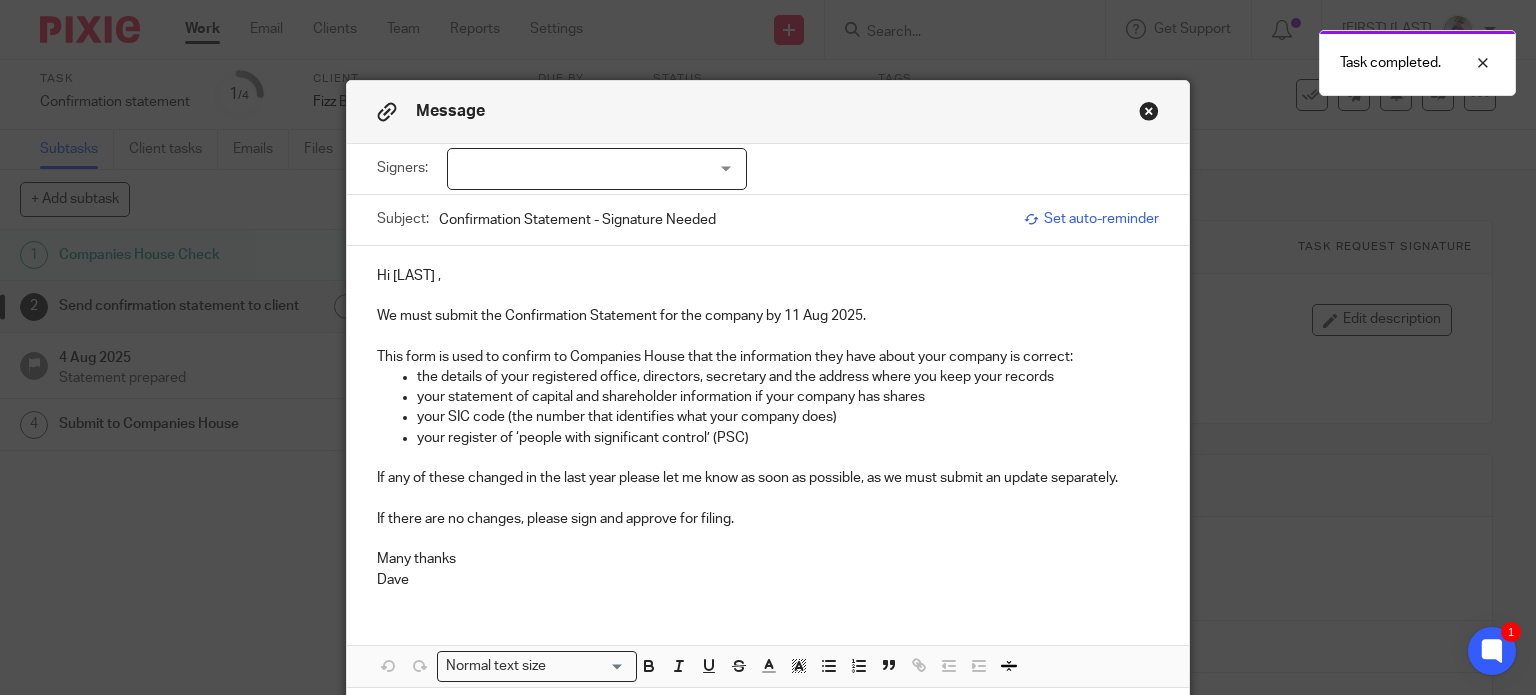 click at bounding box center (597, 169) 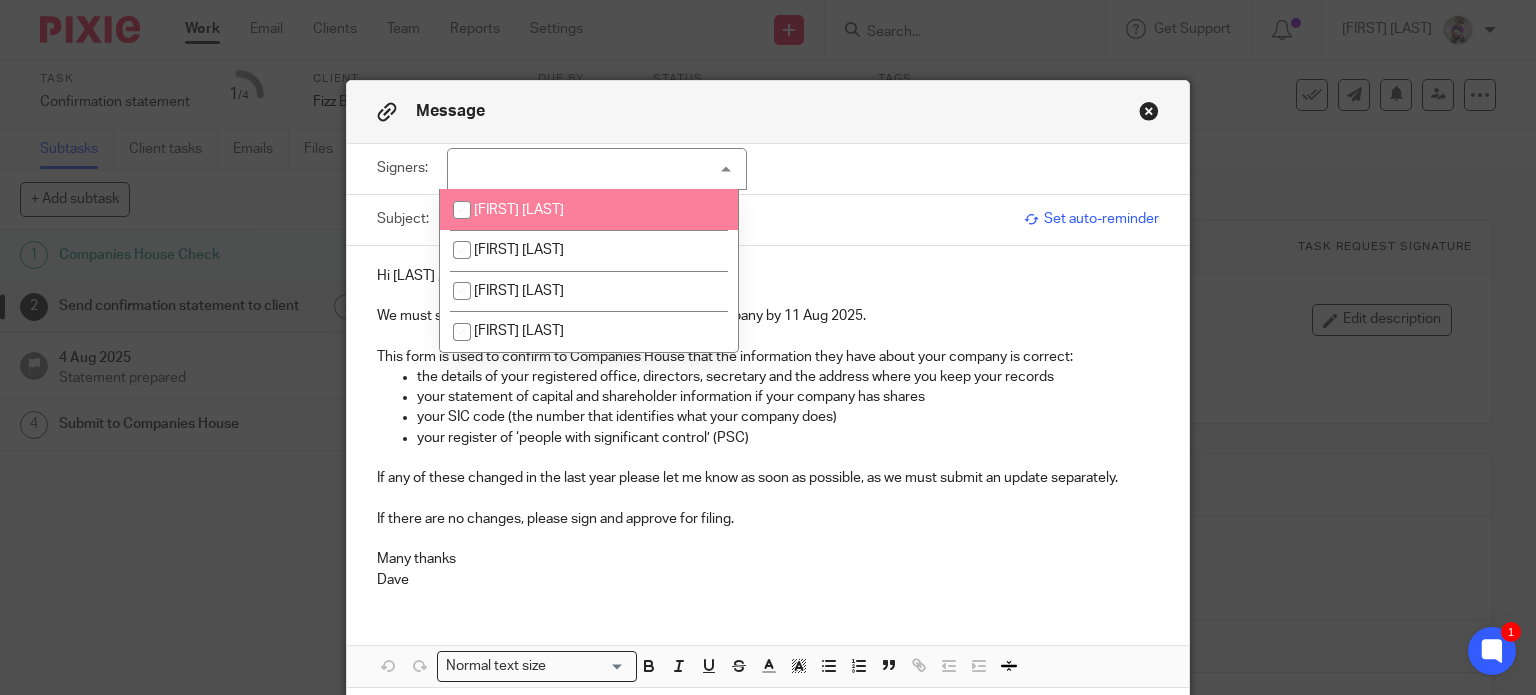 click at bounding box center (462, 210) 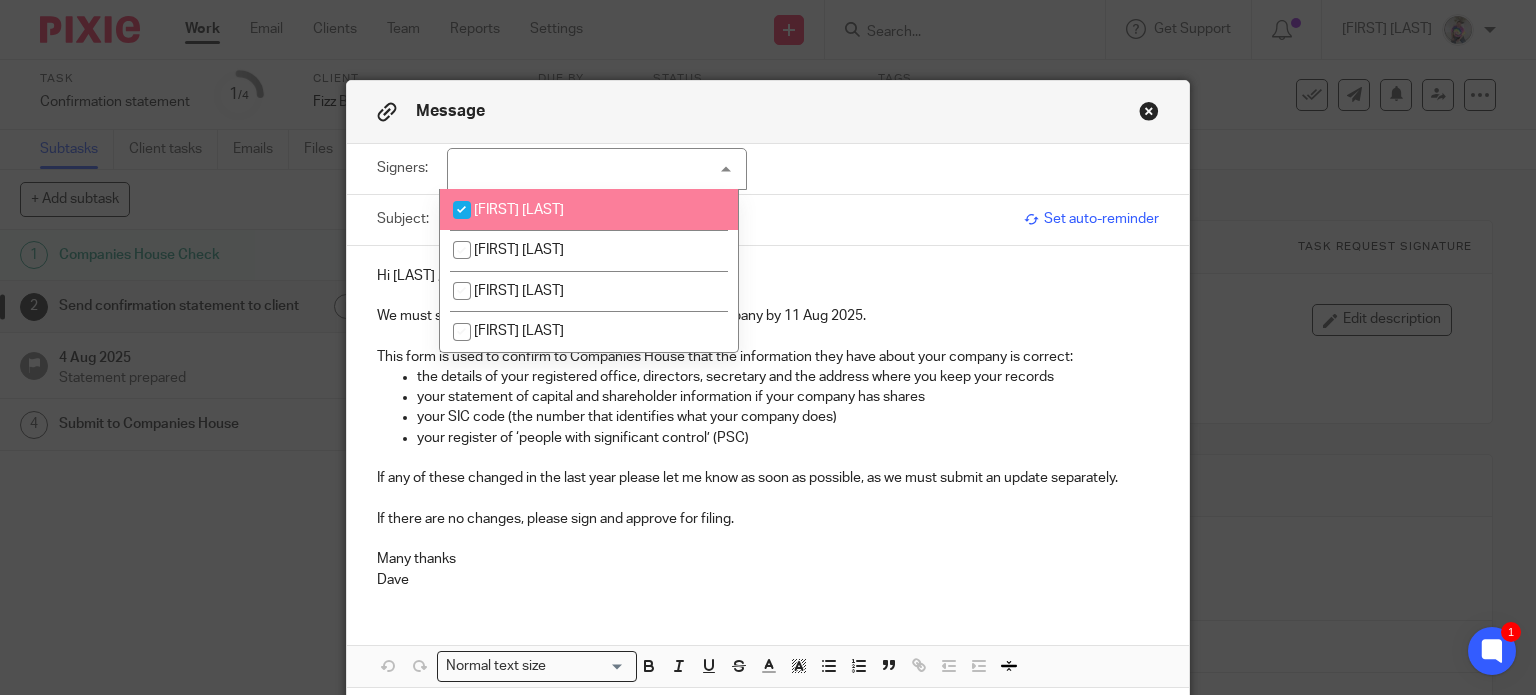 checkbox on "true" 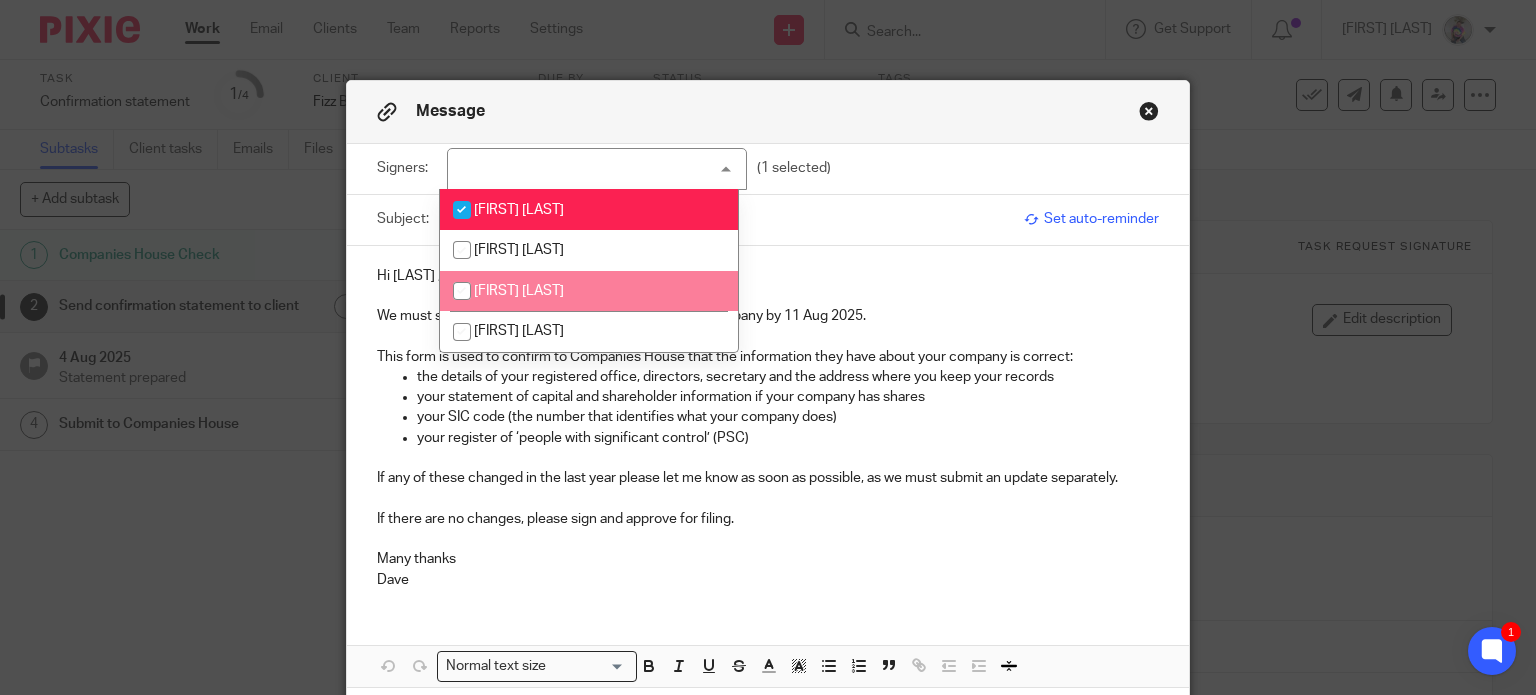 click on "Hi [FIRST] ," at bounding box center [768, 276] 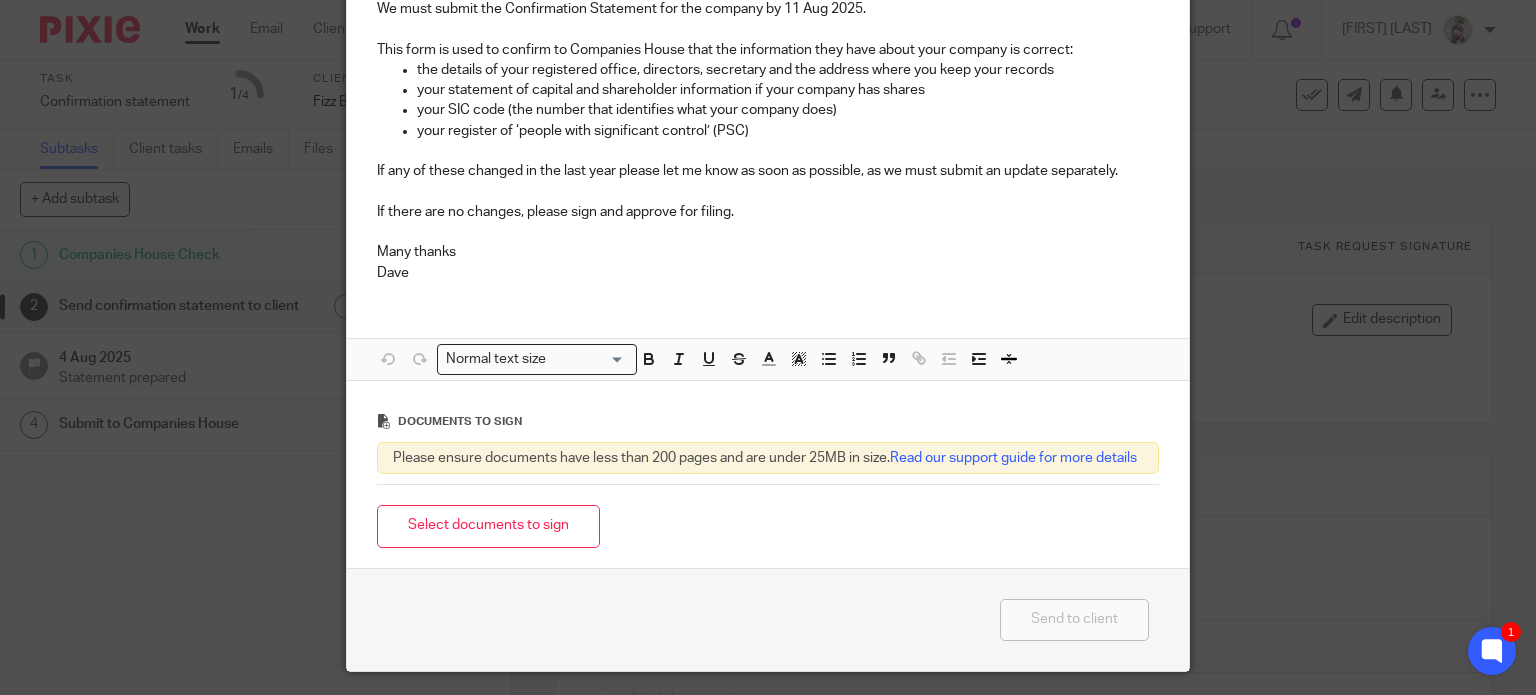scroll, scrollTop: 308, scrollLeft: 0, axis: vertical 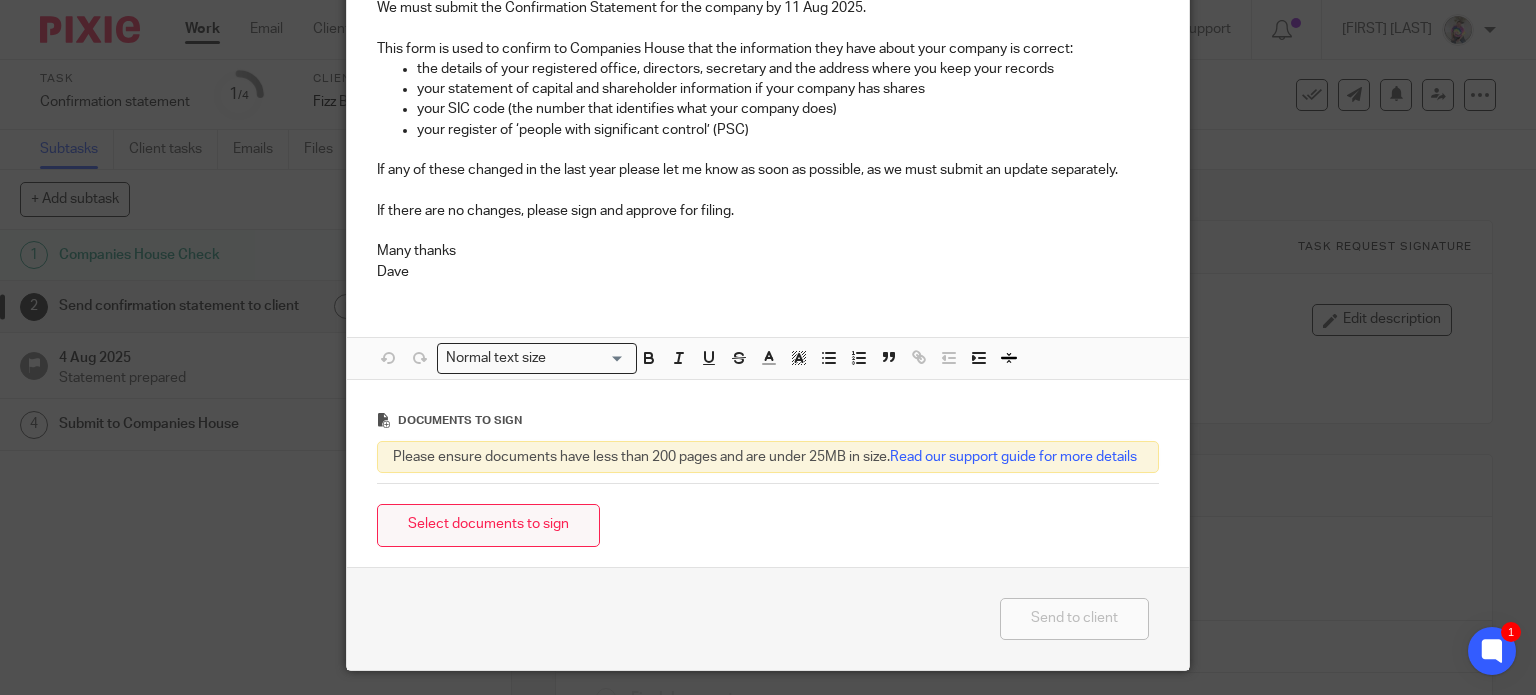 click on "Select documents to sign" at bounding box center [488, 525] 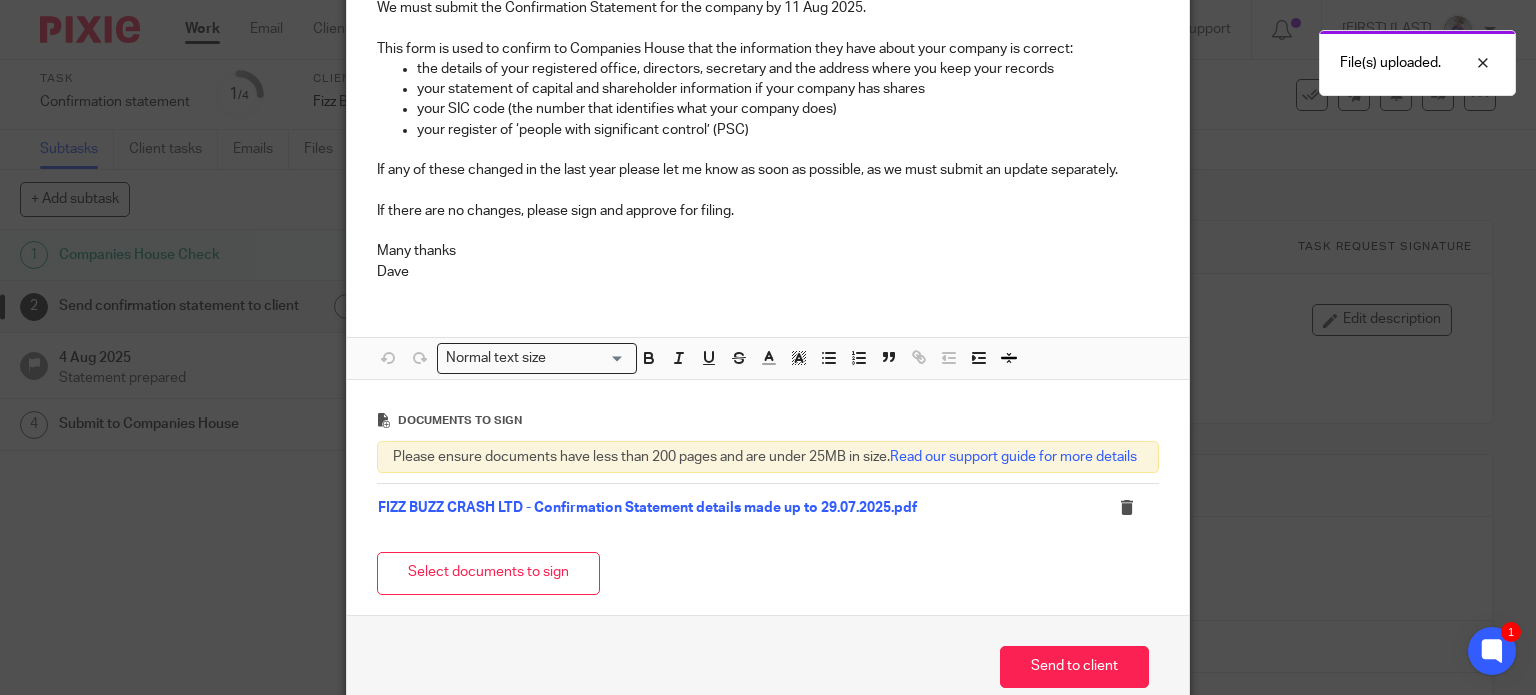 scroll, scrollTop: 429, scrollLeft: 0, axis: vertical 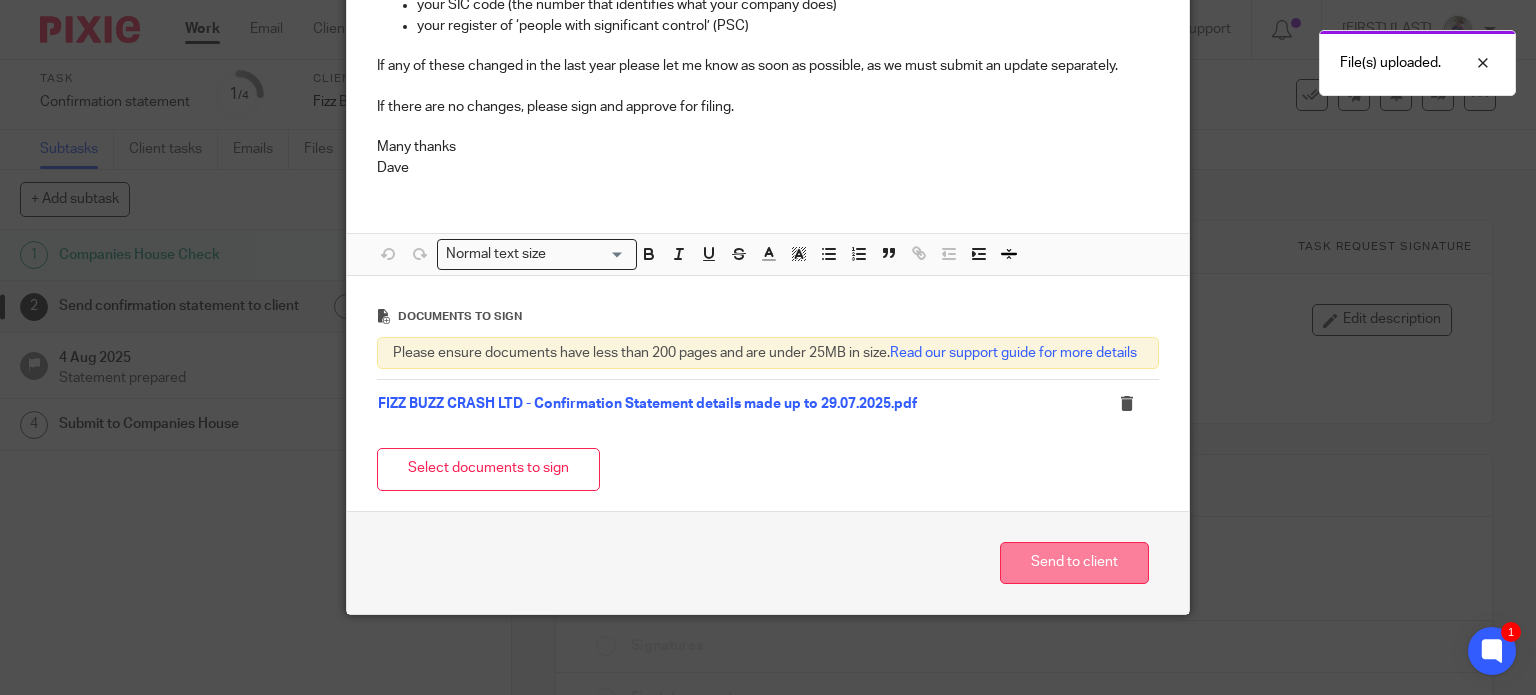 click on "Send to client" at bounding box center (1074, 563) 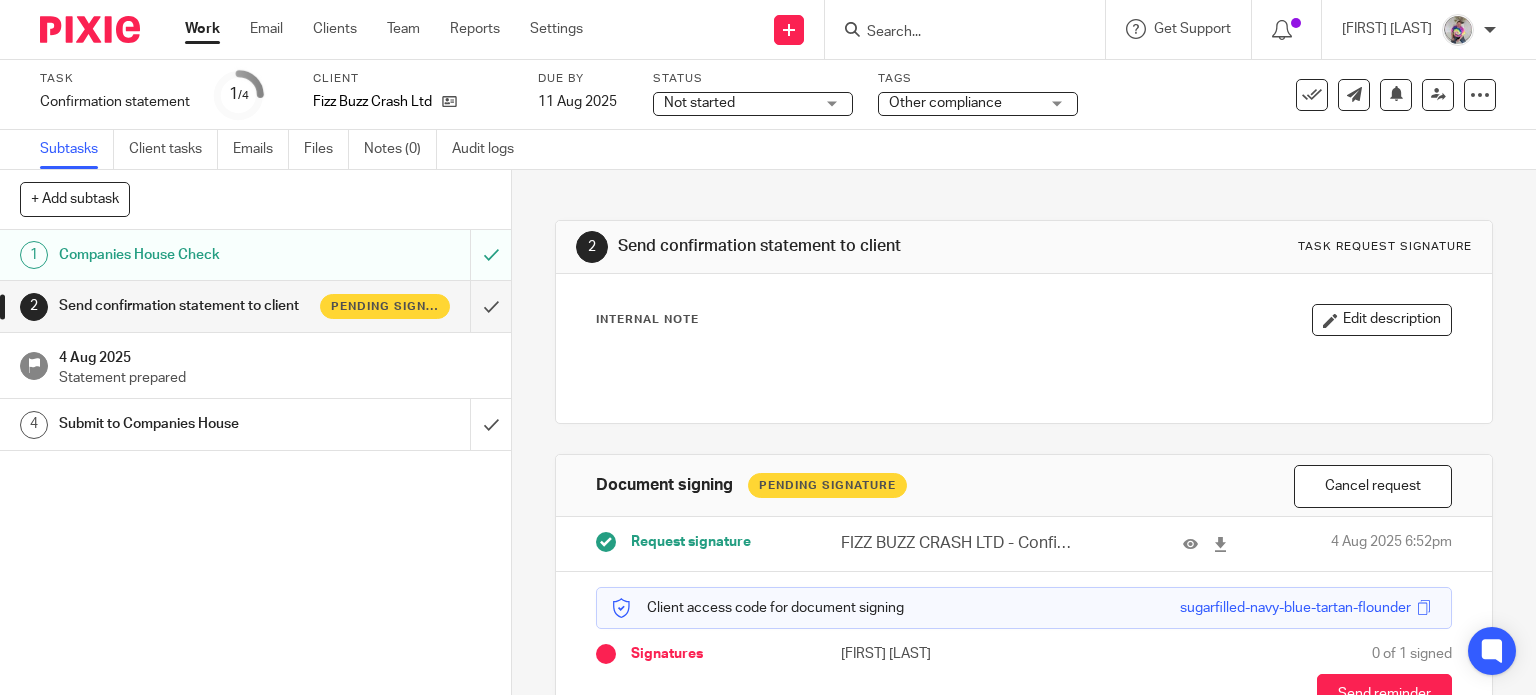 scroll, scrollTop: 0, scrollLeft: 0, axis: both 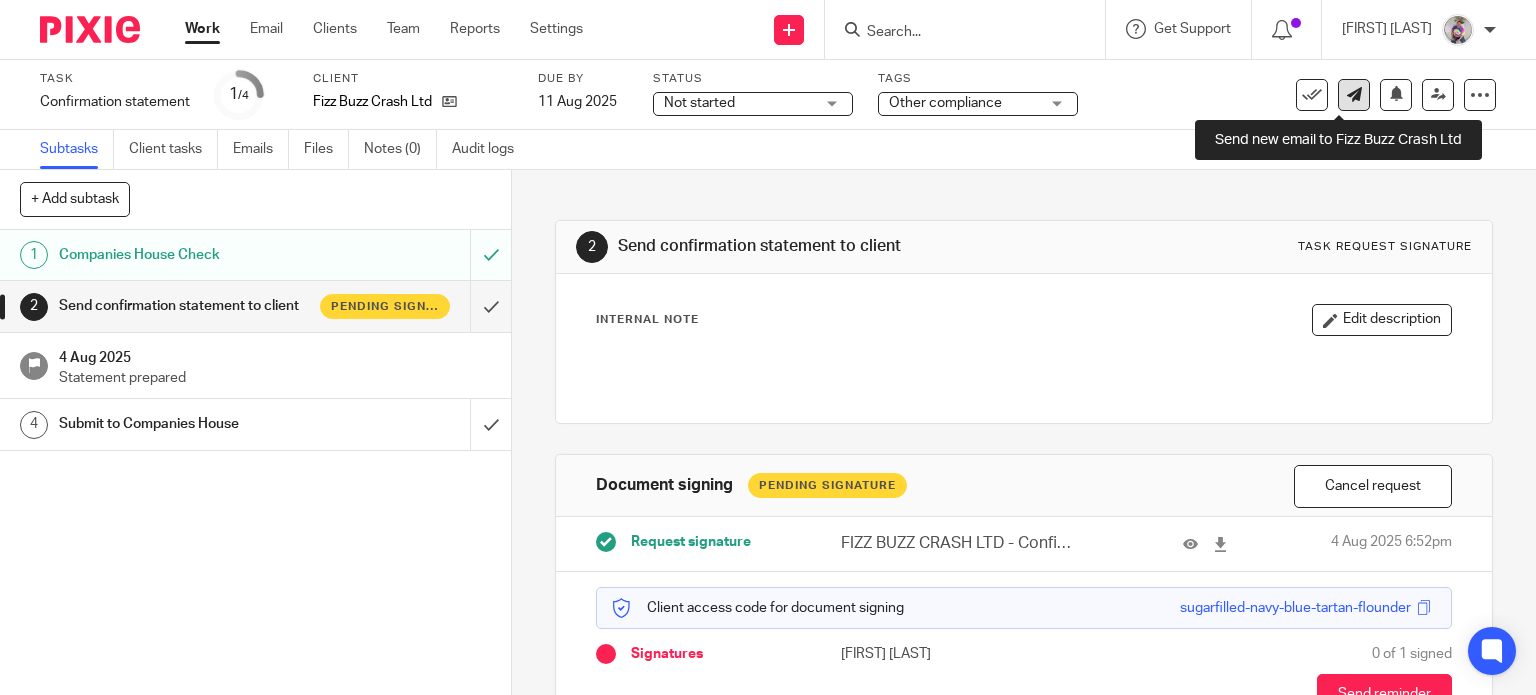 click at bounding box center (1354, 94) 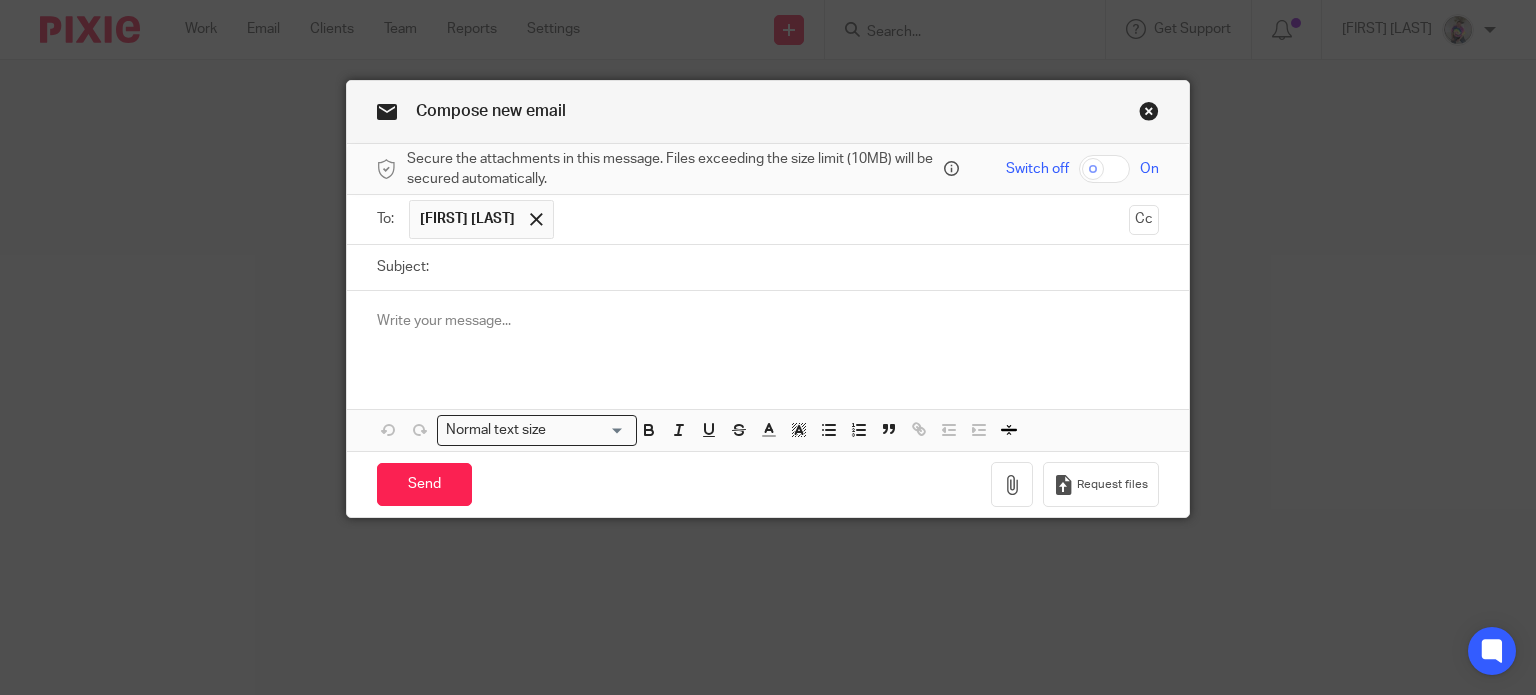scroll, scrollTop: 0, scrollLeft: 0, axis: both 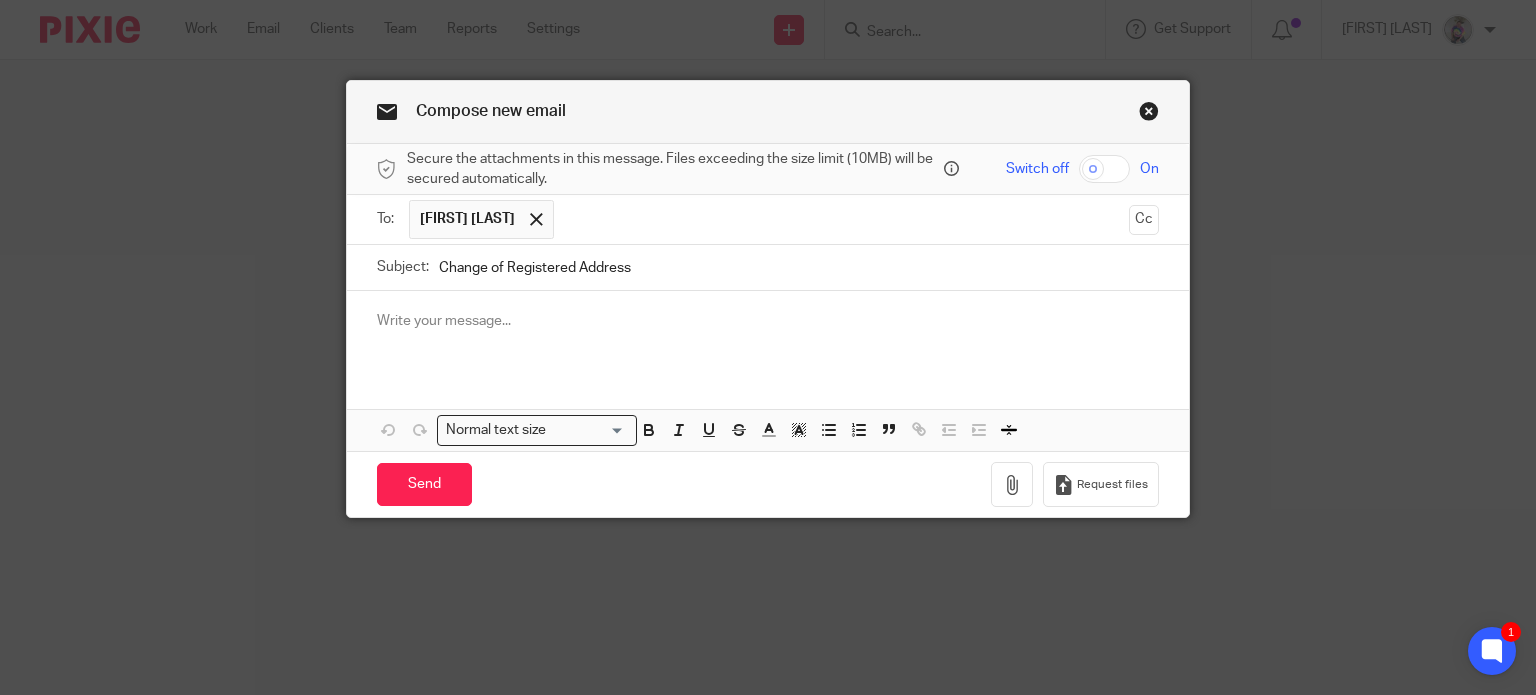 type on "Change of Registered Address" 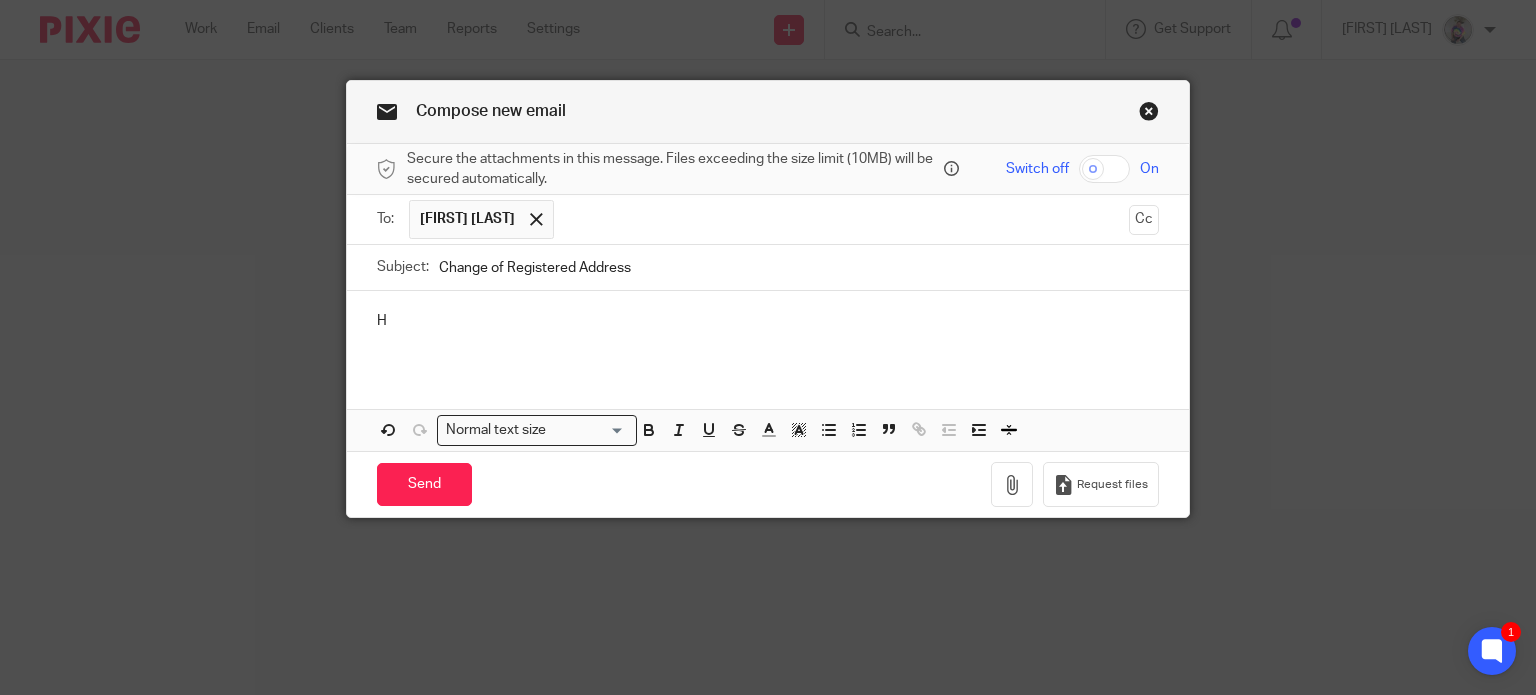 type 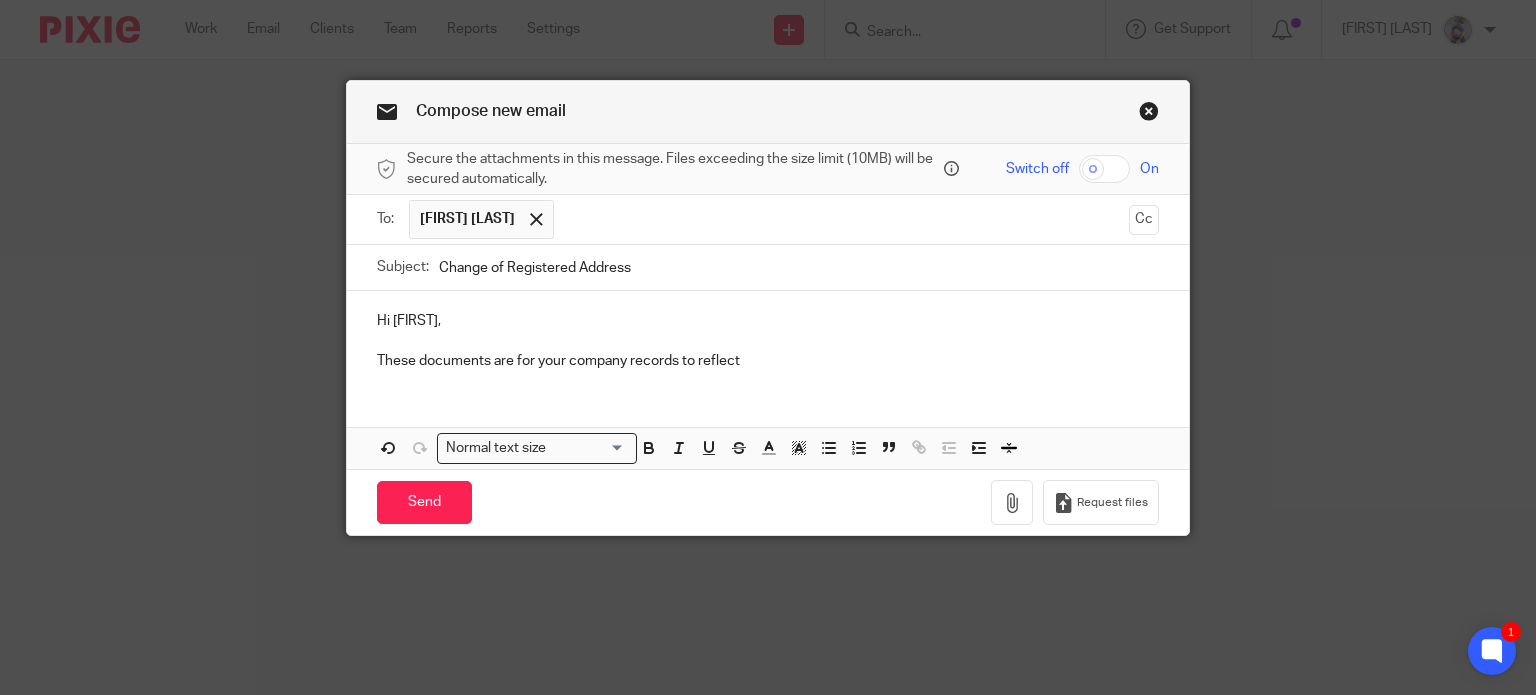 click on "These documents are for your company records to reflect" at bounding box center [768, 361] 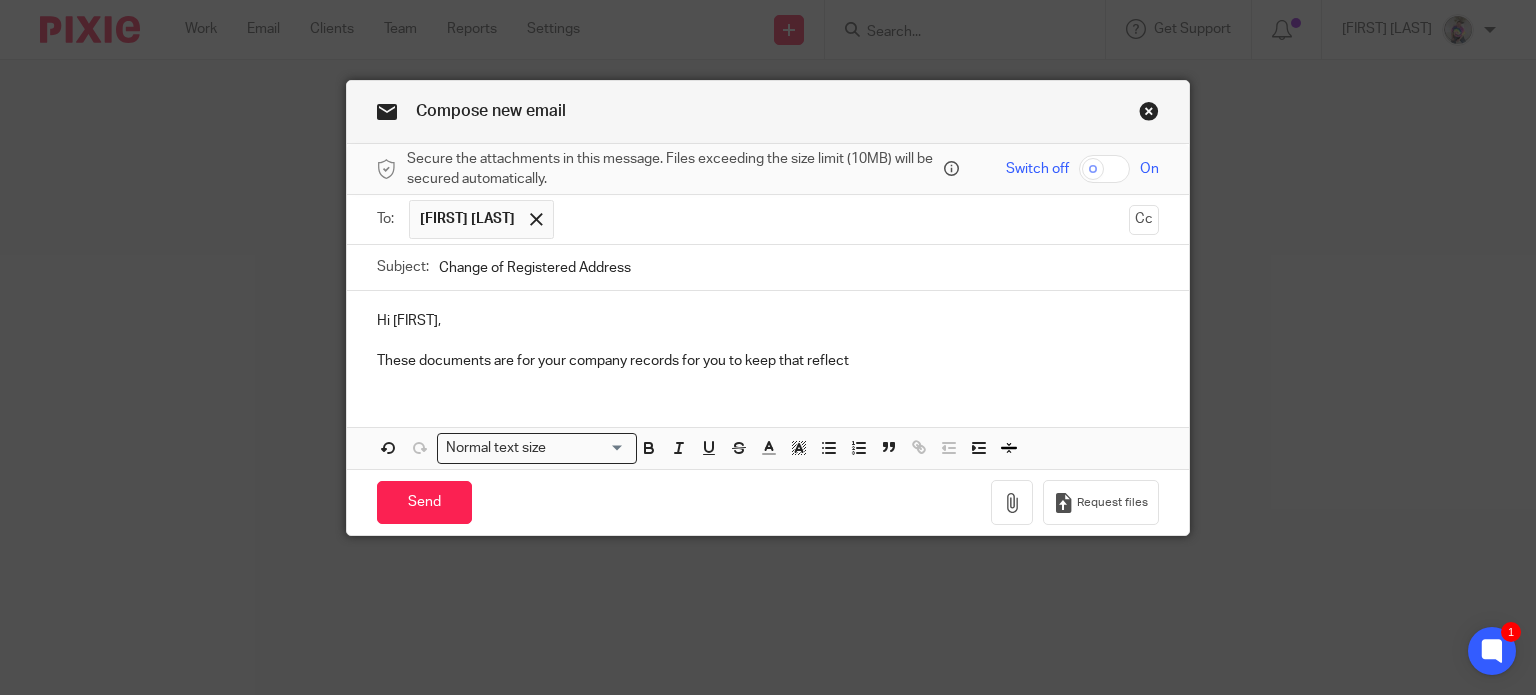 click on "These documents are for your company records for you to keep that reflect" at bounding box center [768, 361] 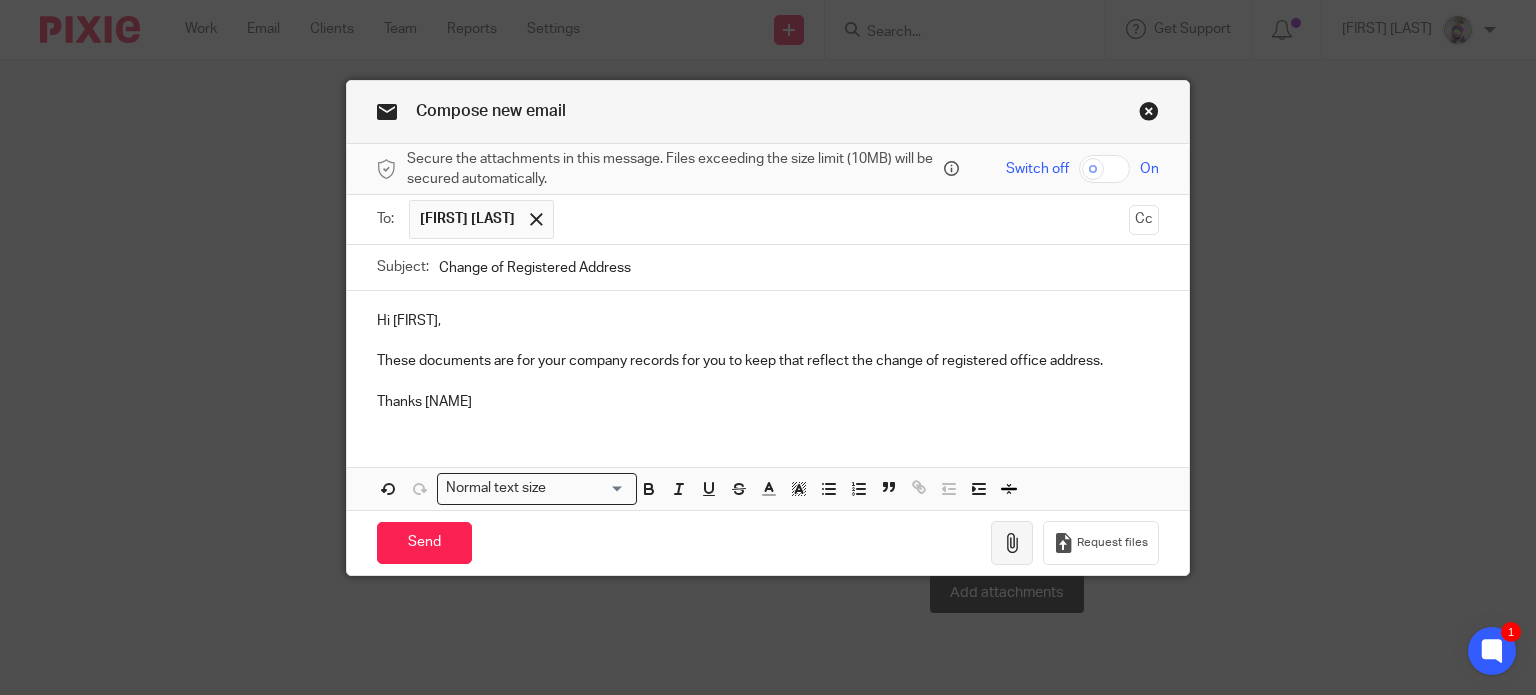 click at bounding box center (1012, 543) 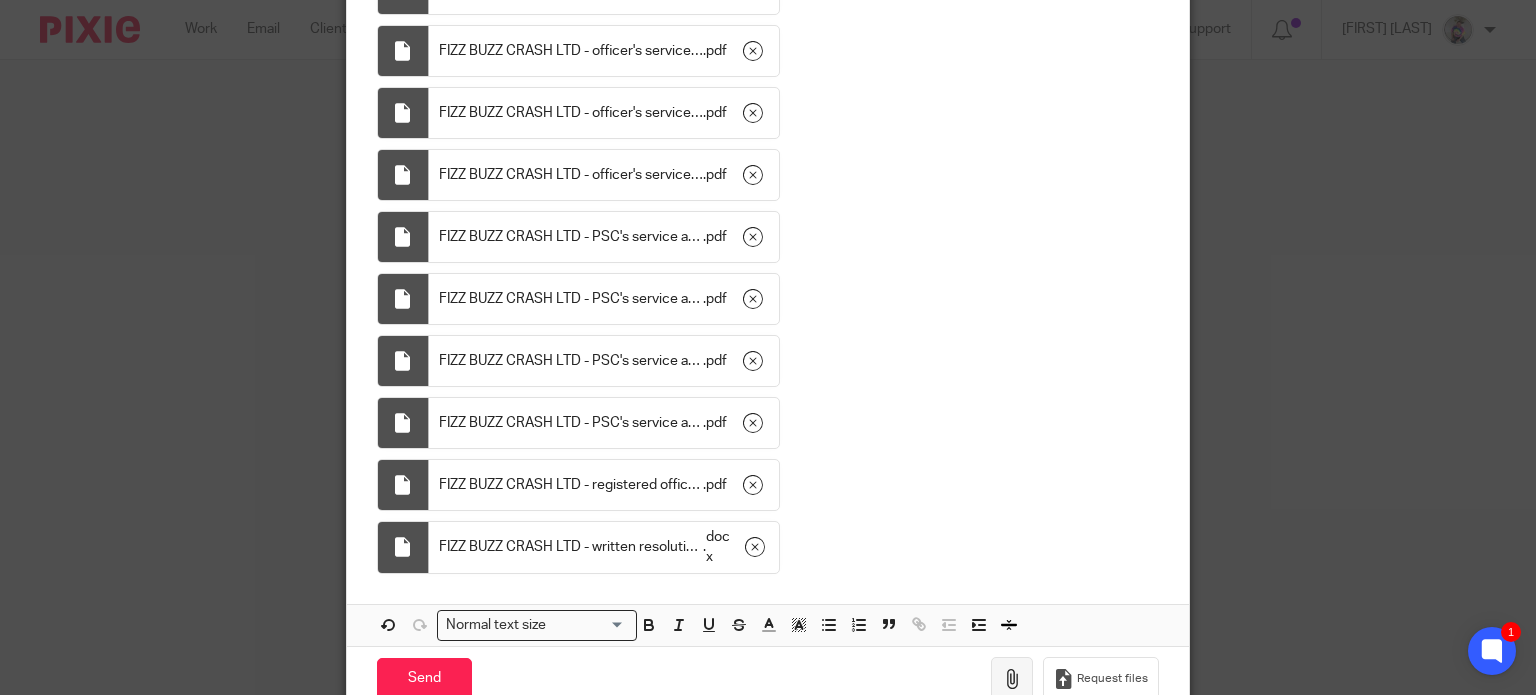 scroll, scrollTop: 817, scrollLeft: 0, axis: vertical 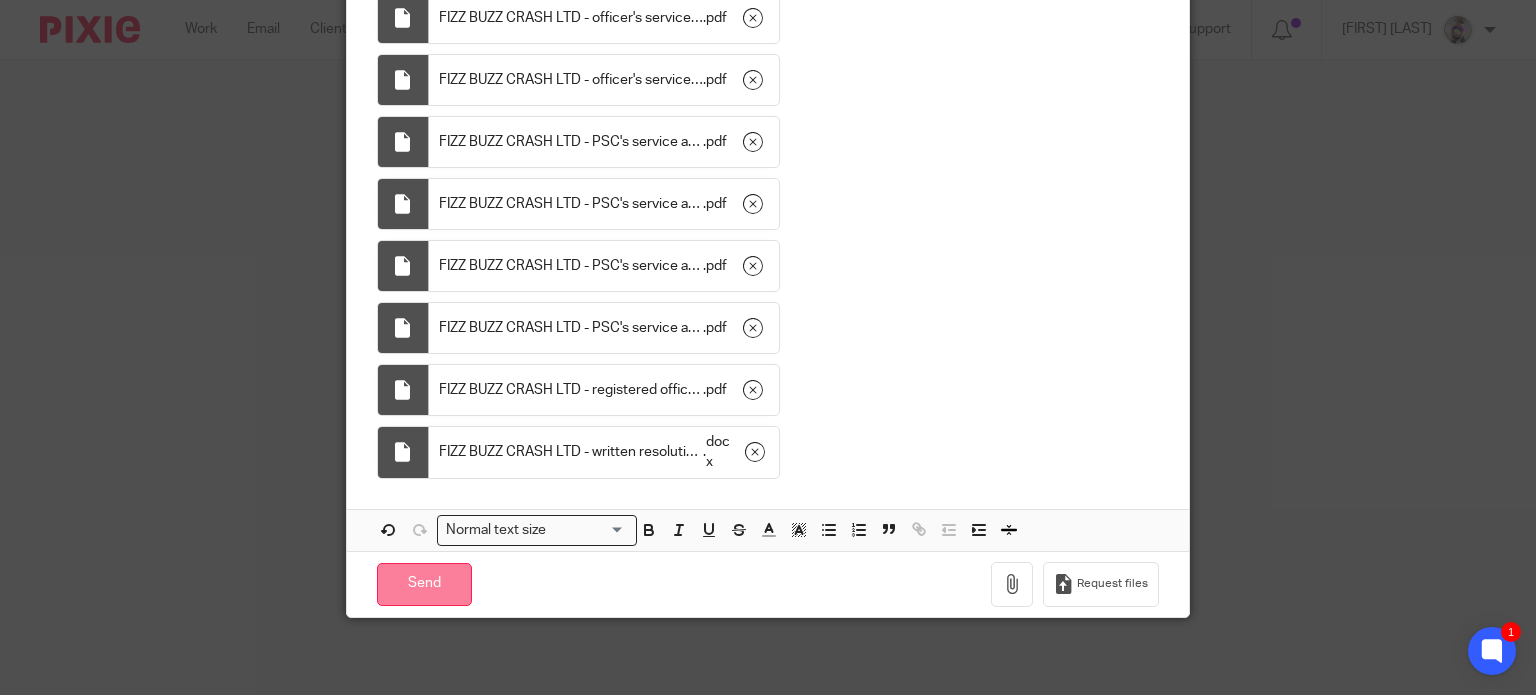 click on "Send" at bounding box center [424, 584] 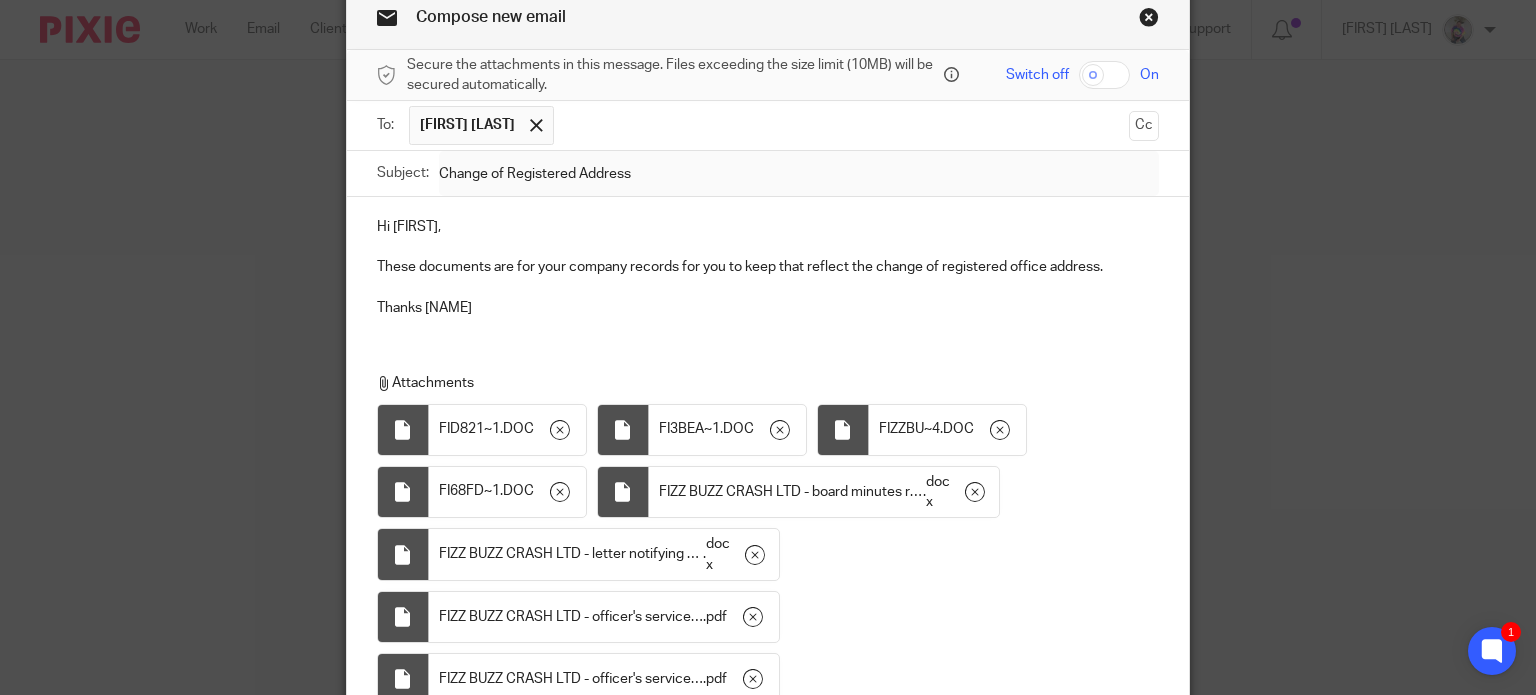 scroll, scrollTop: 52, scrollLeft: 0, axis: vertical 